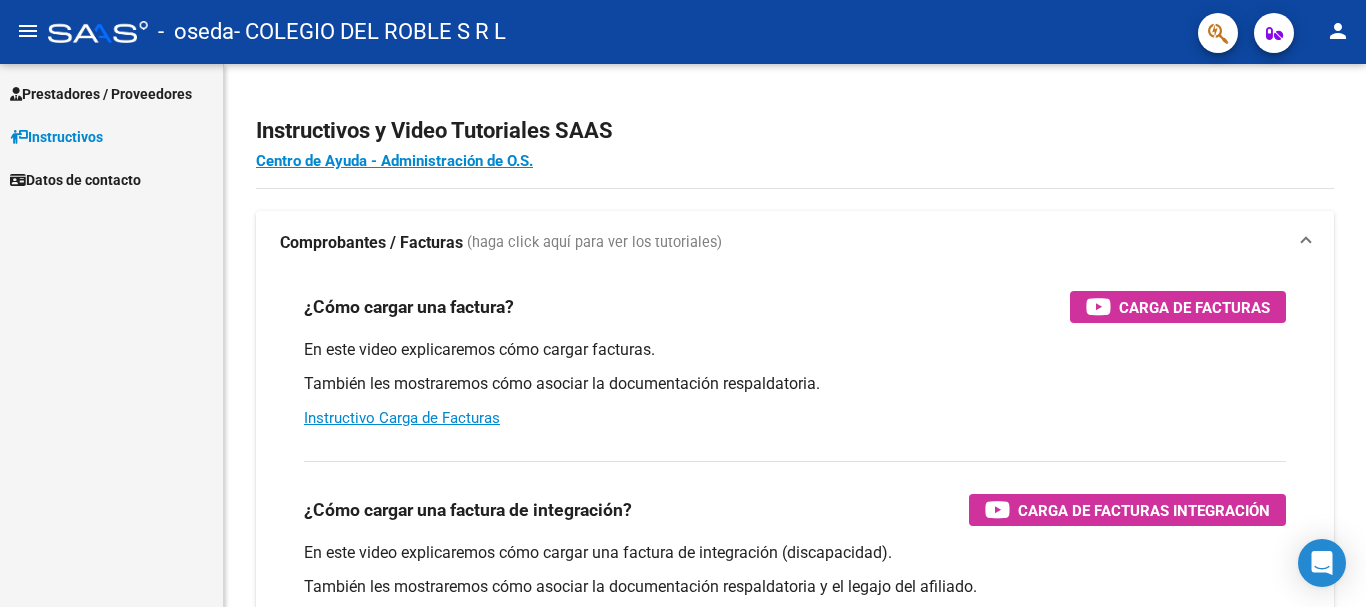 scroll, scrollTop: 0, scrollLeft: 0, axis: both 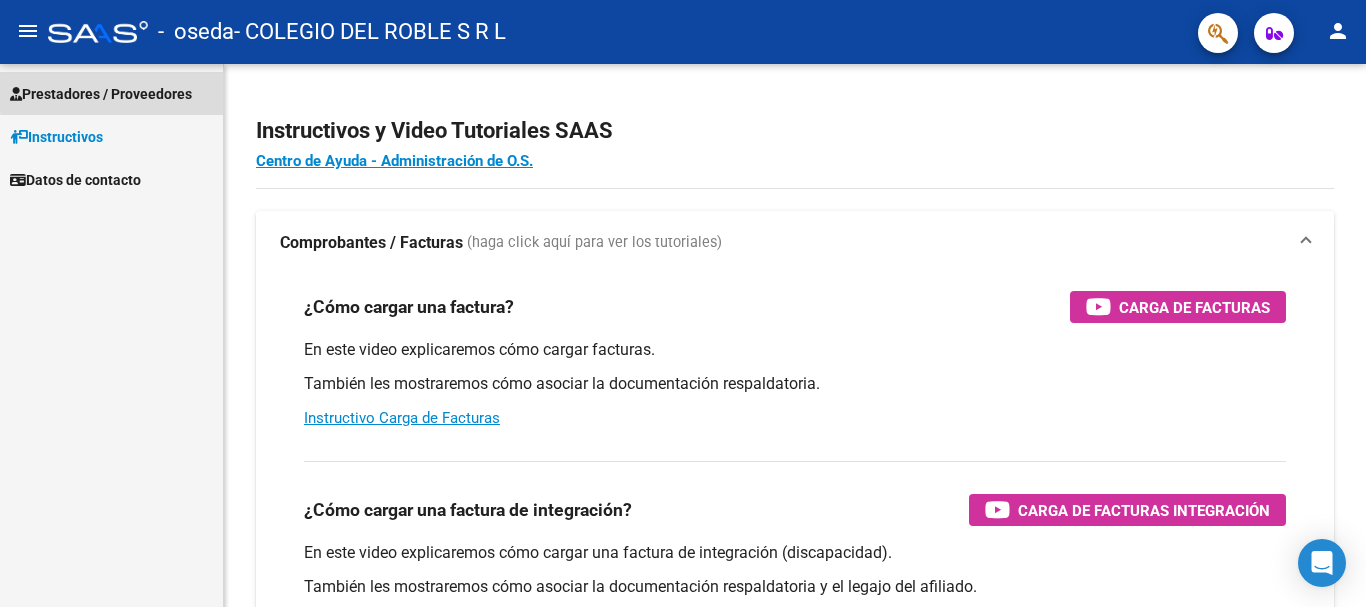 click on "Prestadores / Proveedores" at bounding box center [101, 94] 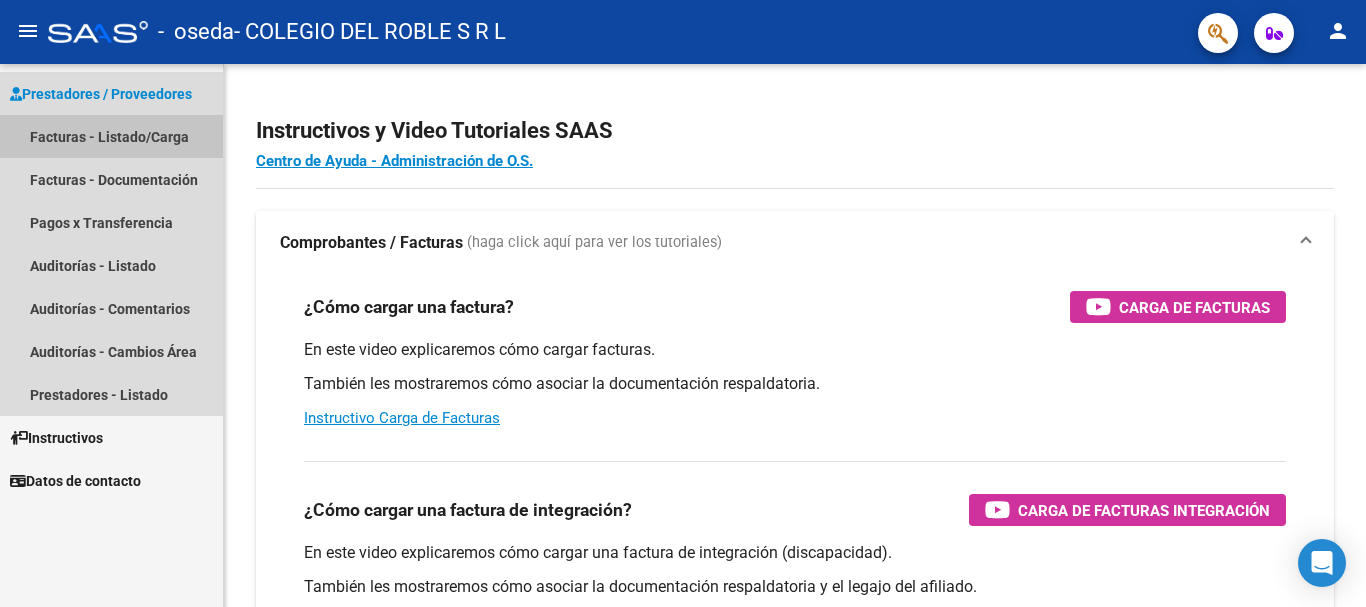 click on "Facturas - Listado/Carga" at bounding box center (111, 136) 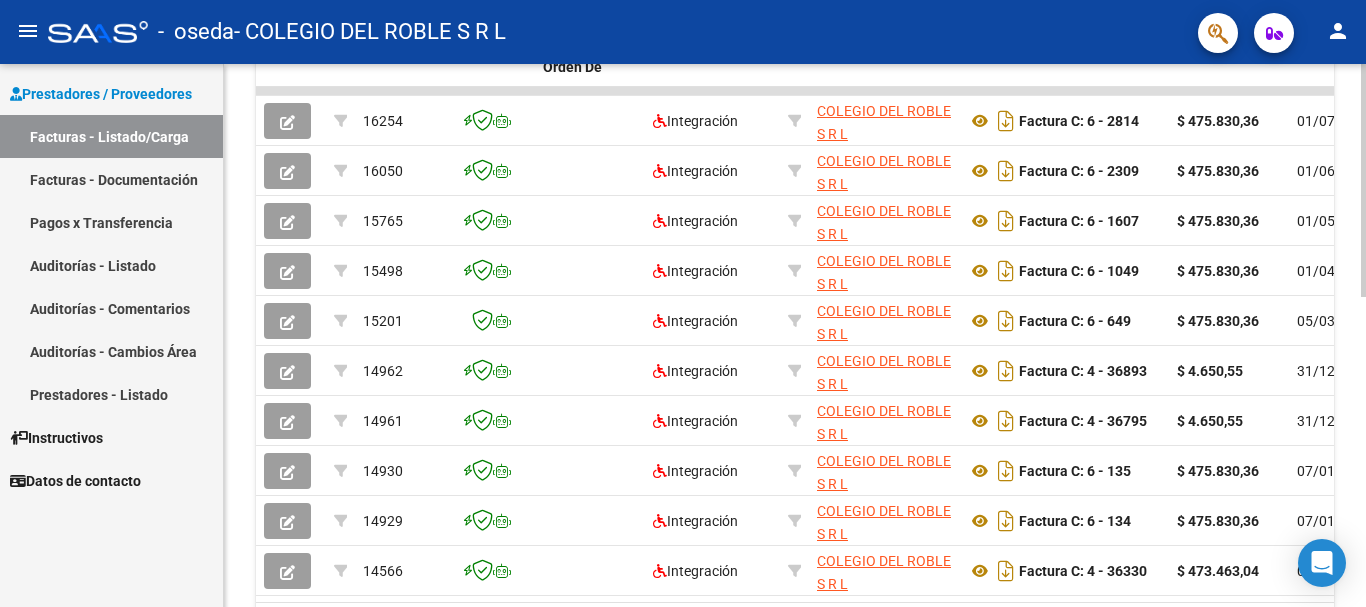 scroll, scrollTop: 725, scrollLeft: 0, axis: vertical 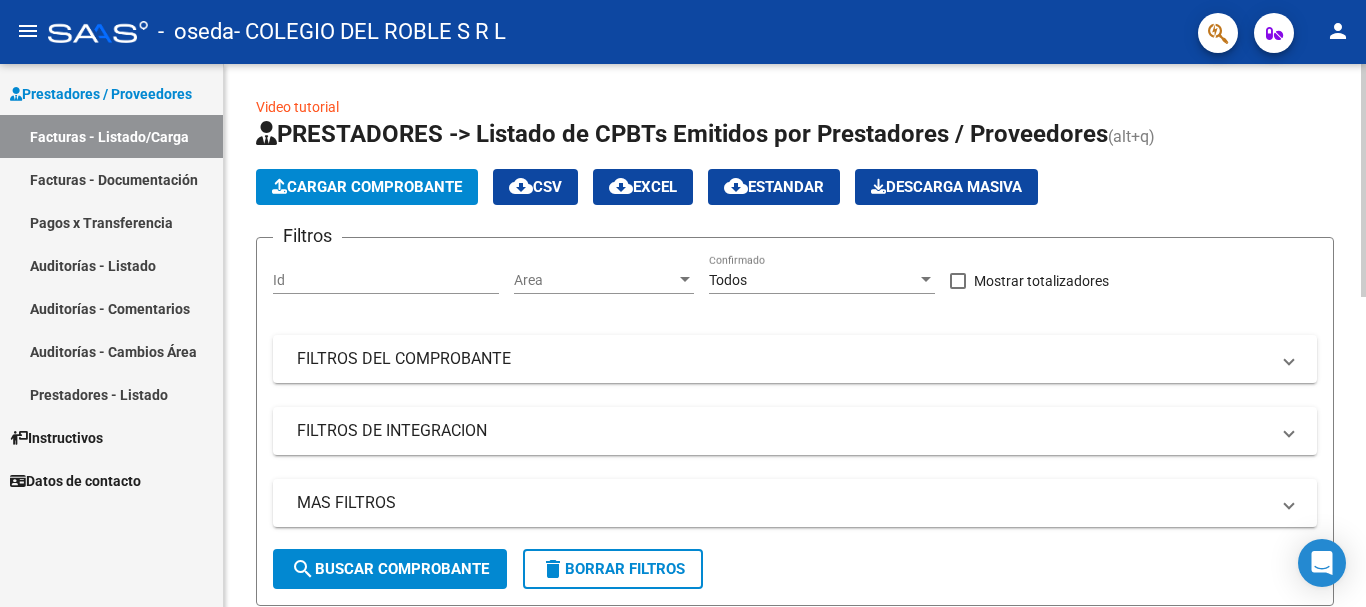 click on "Cargar Comprobante" 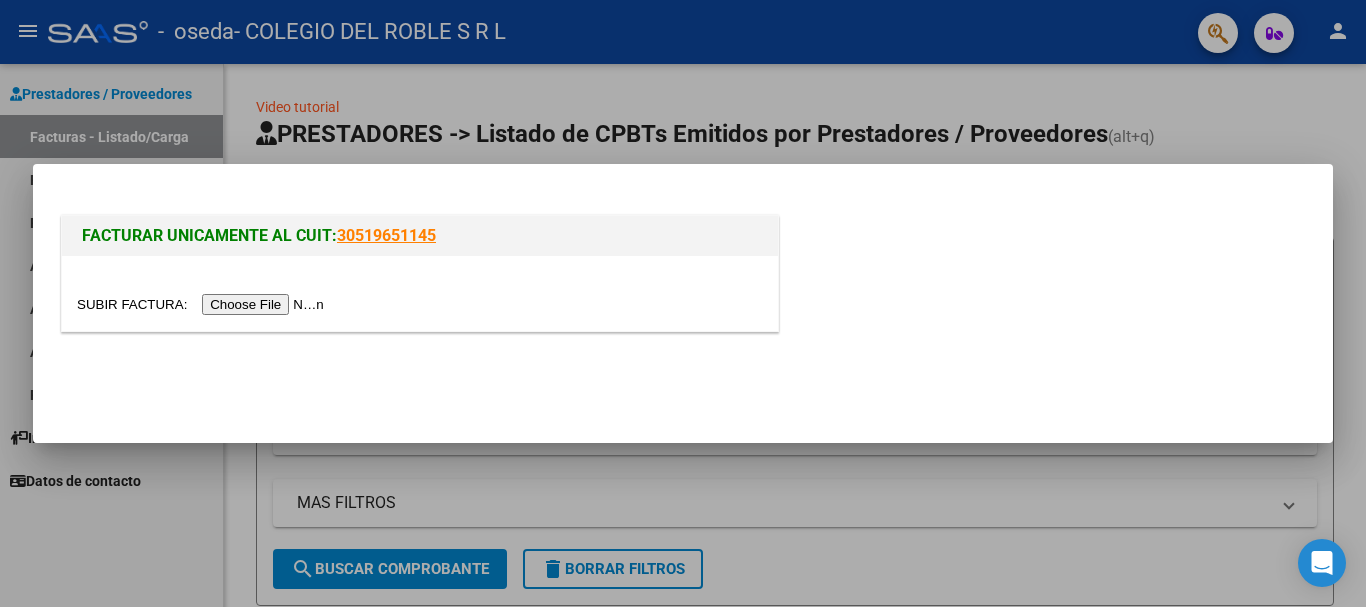 click at bounding box center [203, 304] 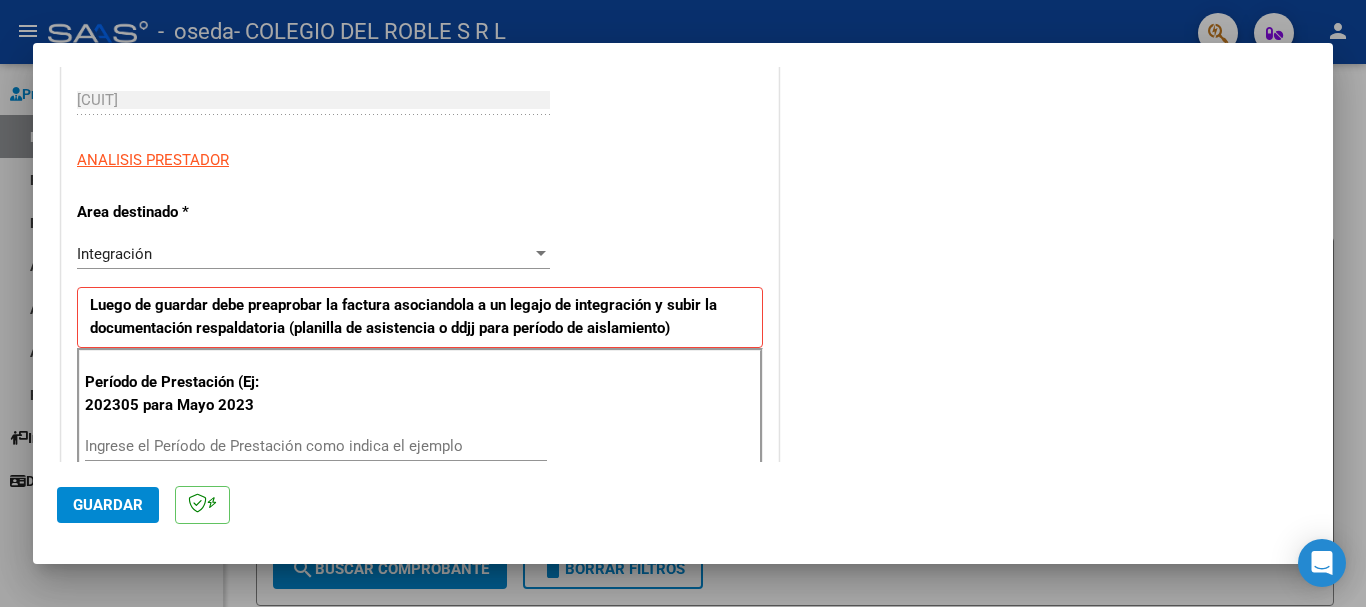 scroll, scrollTop: 400, scrollLeft: 0, axis: vertical 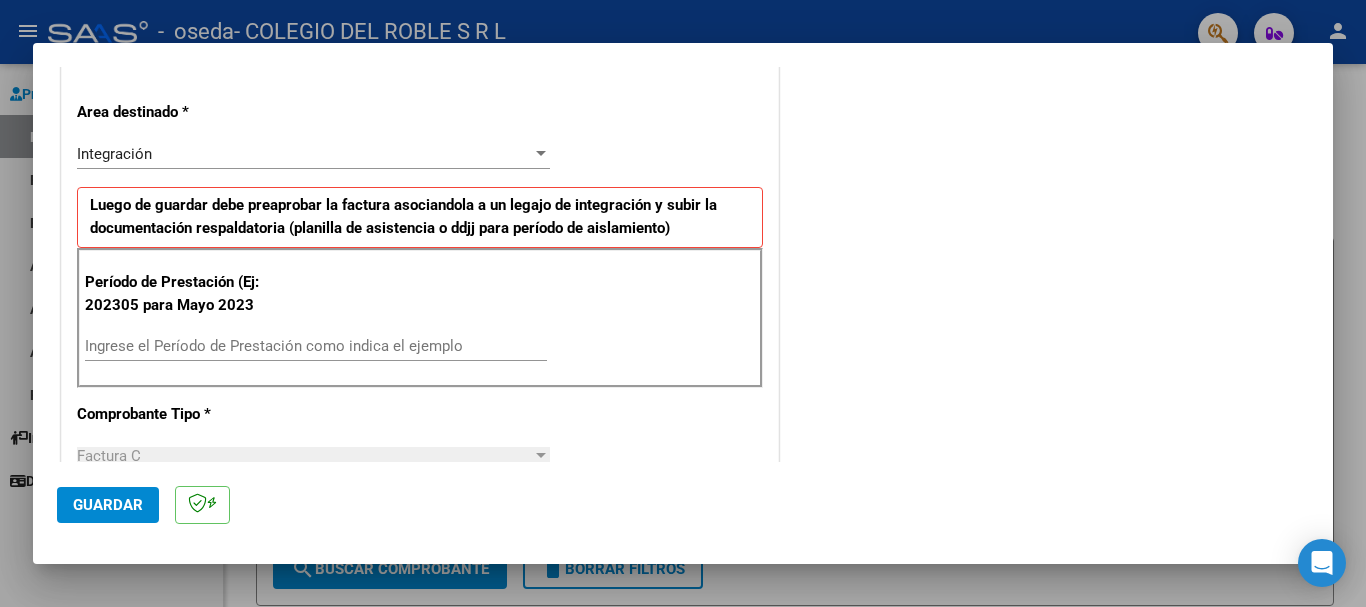click on "Período de Prestación (Ej: 202305 para Mayo 2023    Ingrese el Período de Prestación como indica el ejemplo" at bounding box center (420, 318) 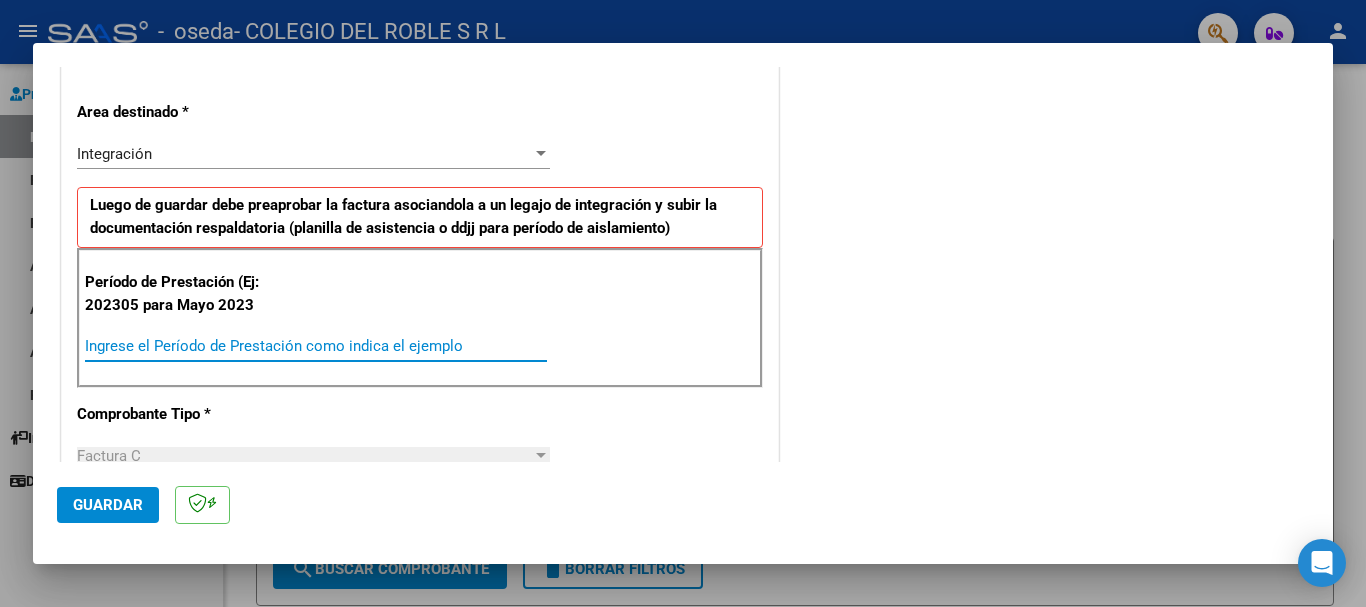 click on "Ingrese el Período de Prestación como indica el ejemplo" at bounding box center (316, 346) 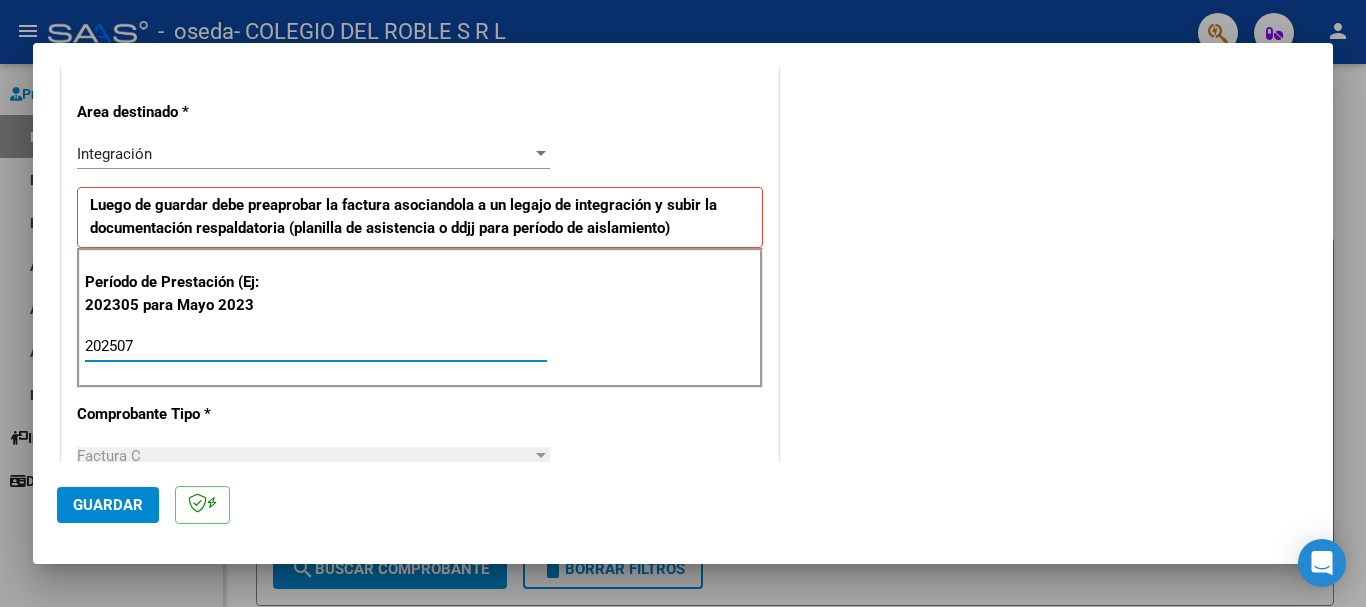 scroll, scrollTop: 600, scrollLeft: 0, axis: vertical 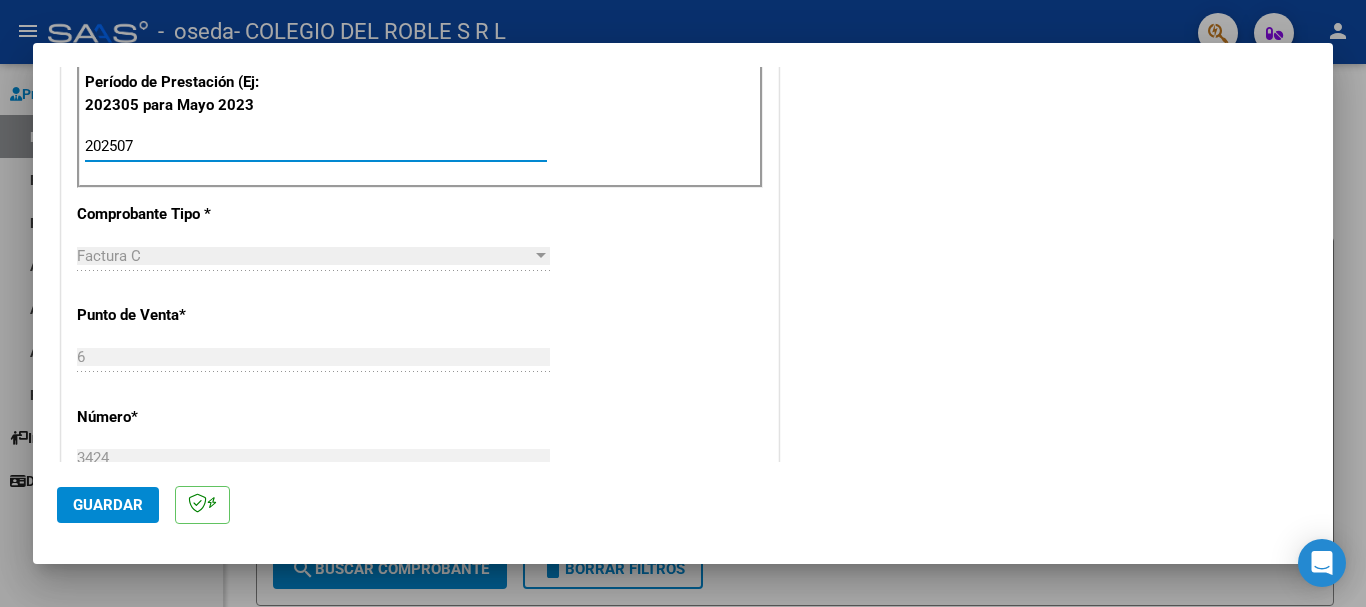 type on "202507" 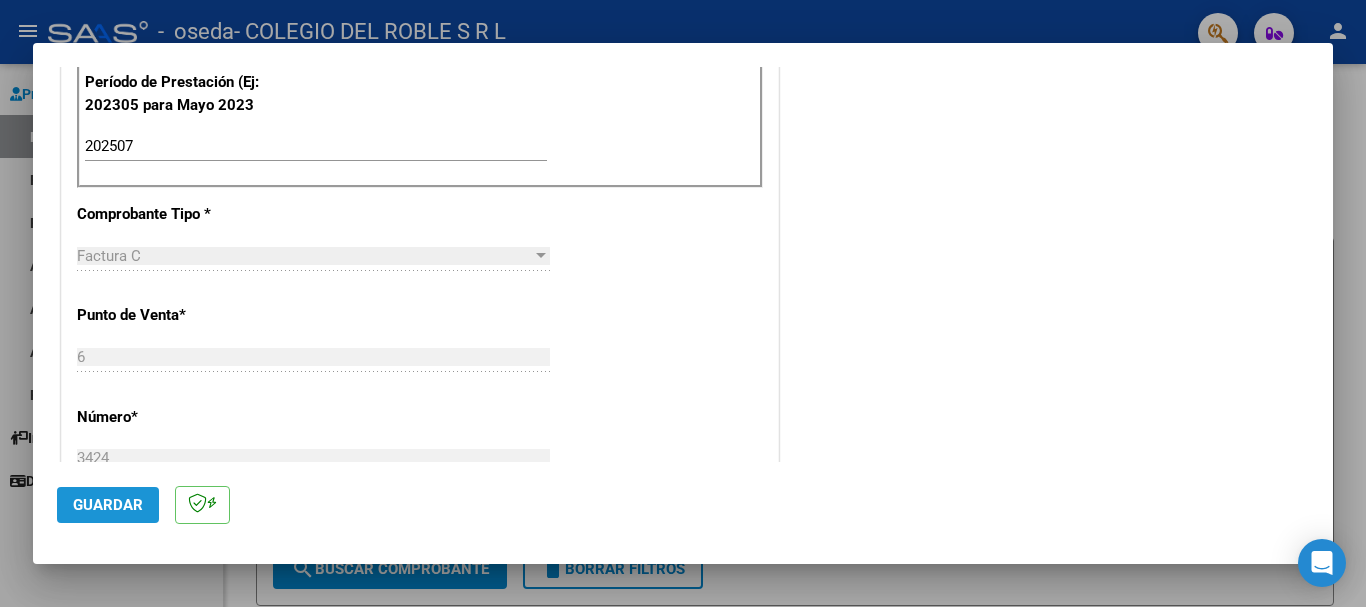 click on "Guardar" 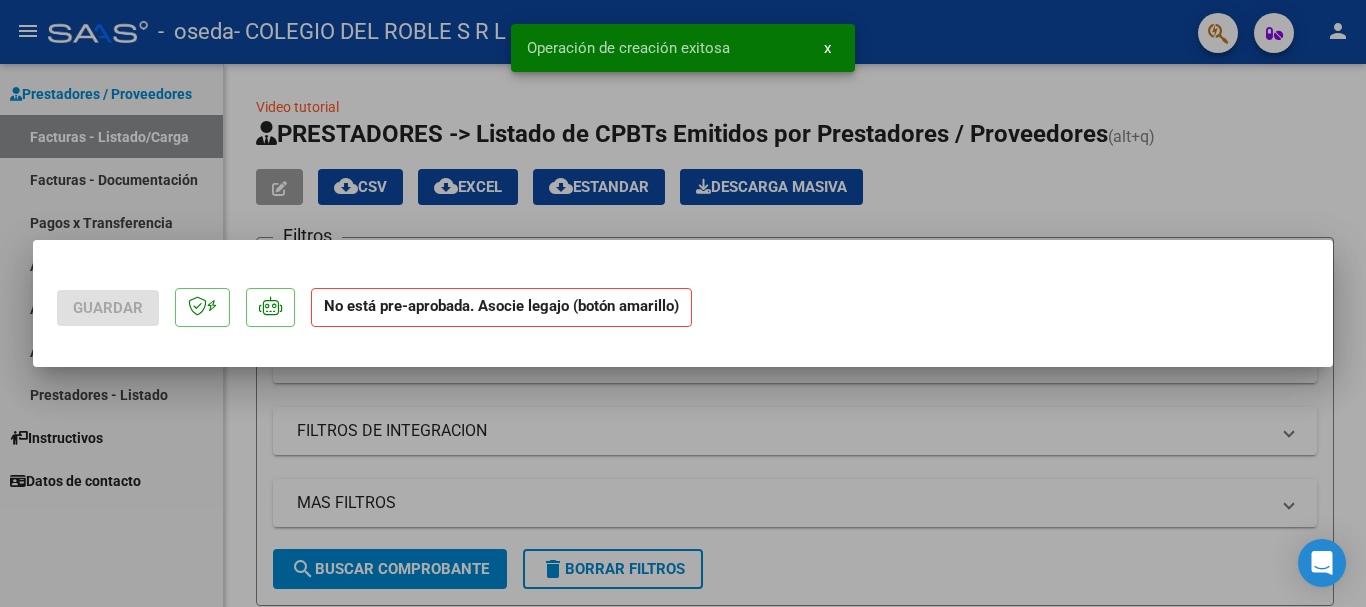 scroll, scrollTop: 0, scrollLeft: 0, axis: both 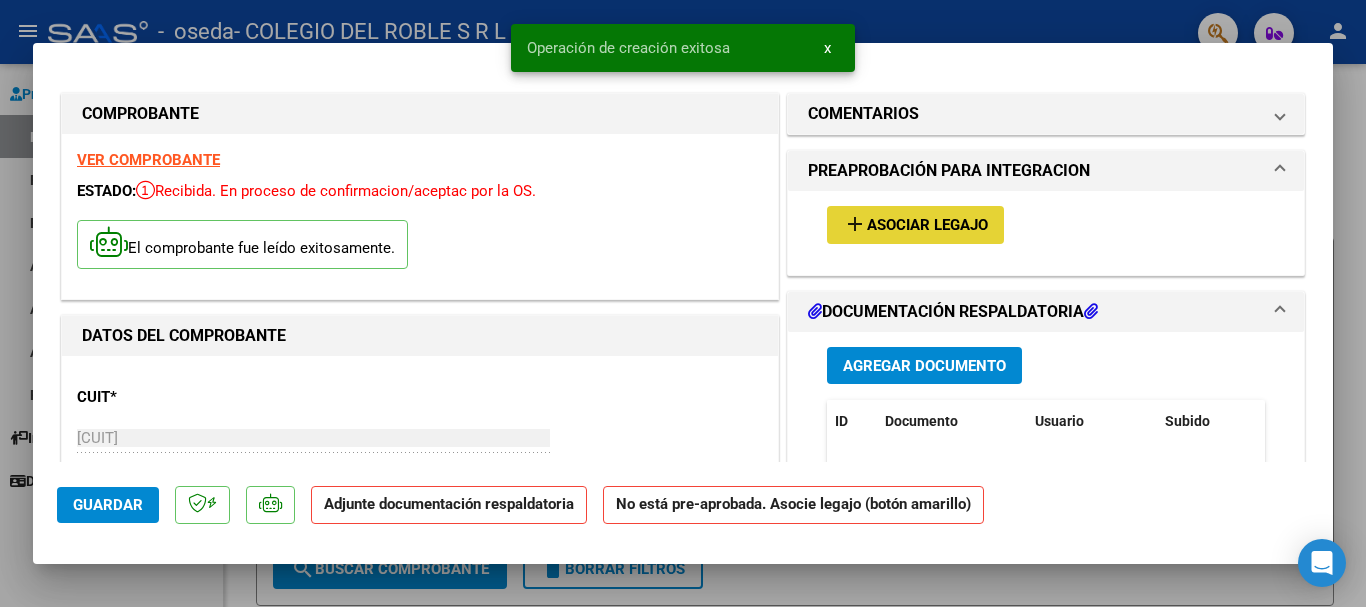click on "add Asociar Legajo" at bounding box center [915, 224] 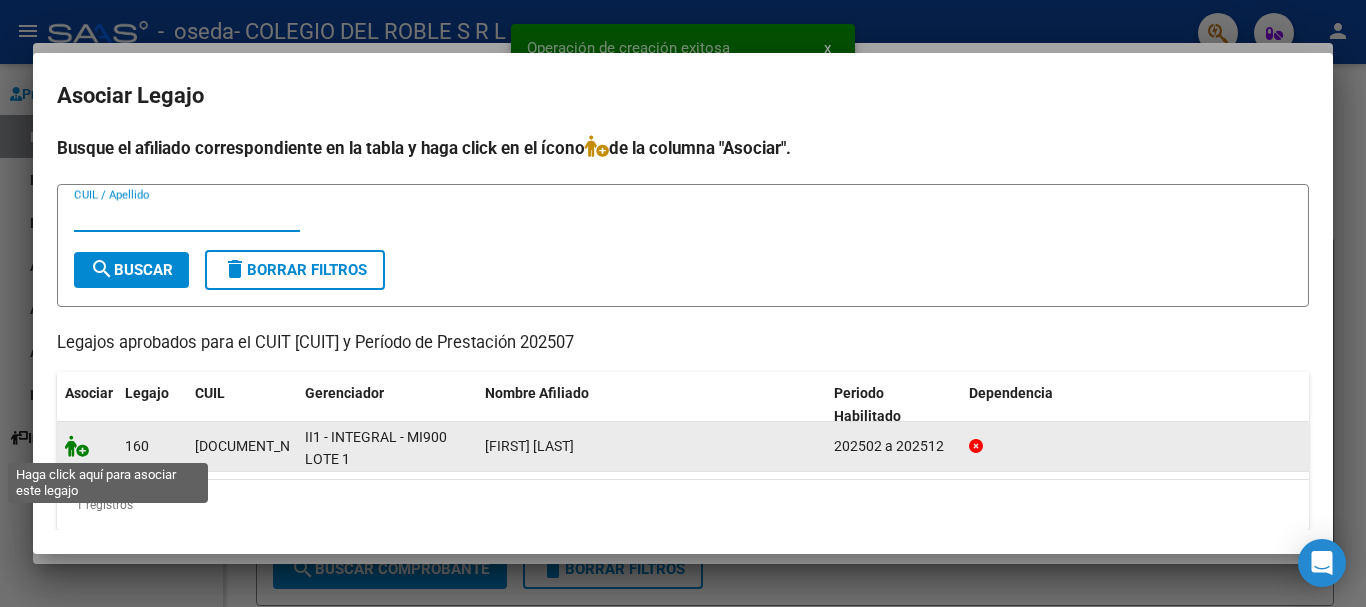 click 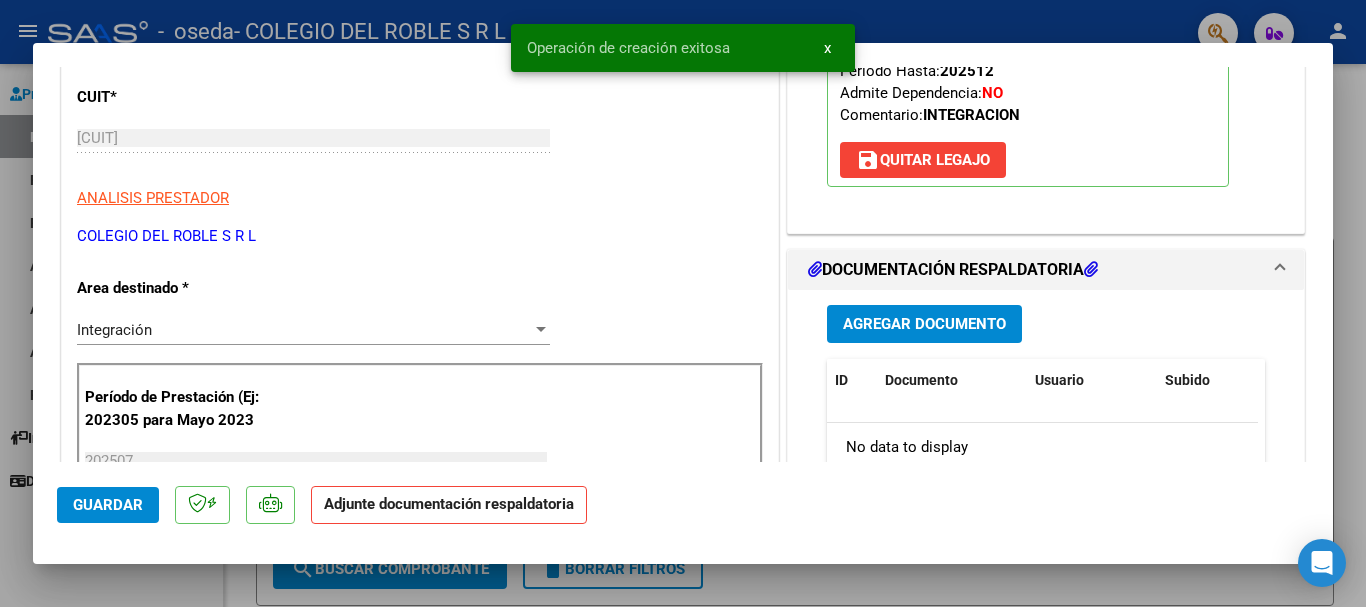 scroll, scrollTop: 400, scrollLeft: 0, axis: vertical 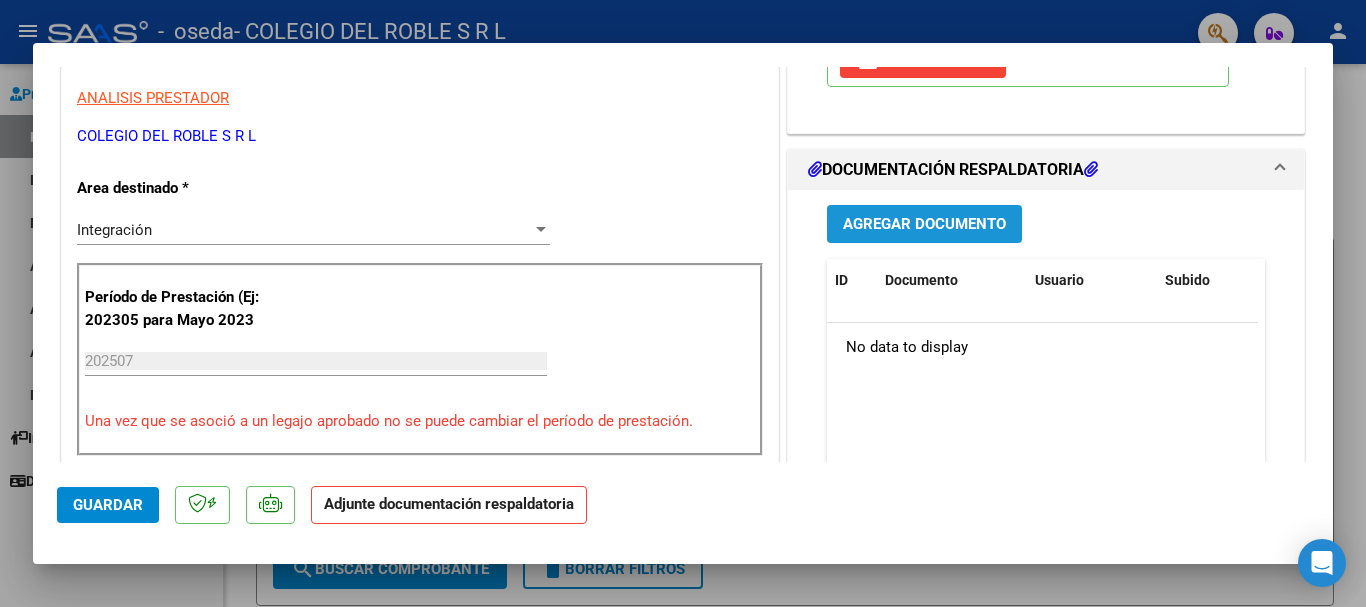click on "Agregar Documento" at bounding box center (924, 225) 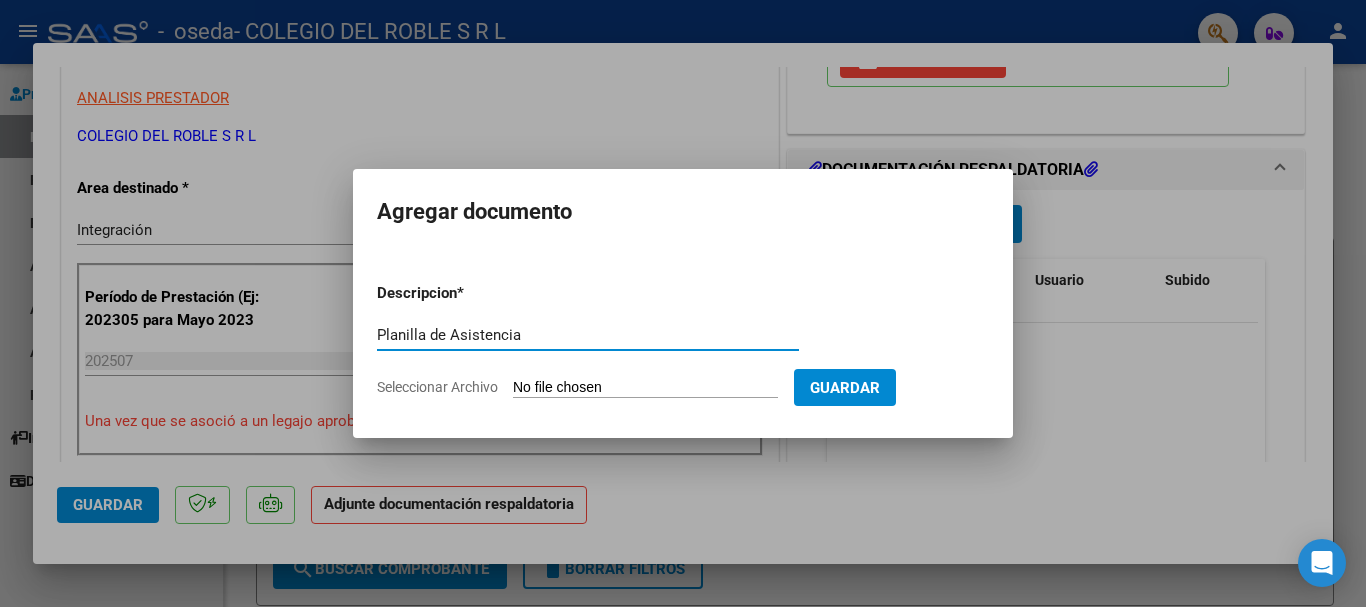 type on "Planilla de Asistencia" 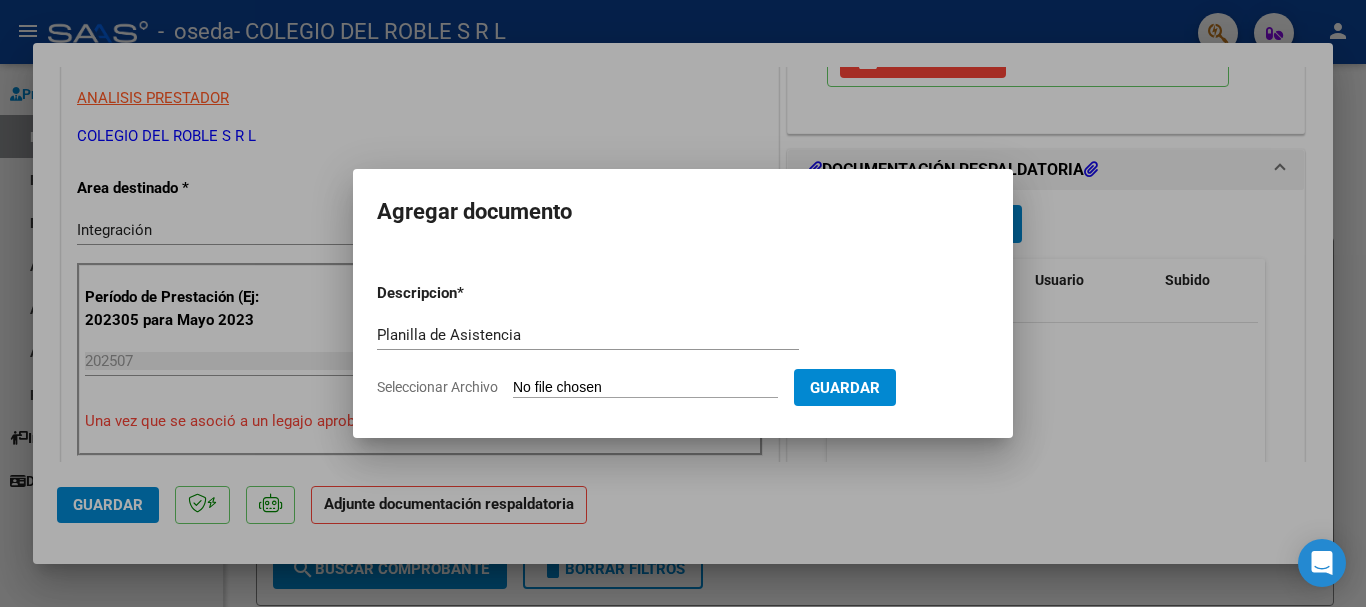 type on "C:\fakepath\ANDREONI THIAGO OSEDA.pdf" 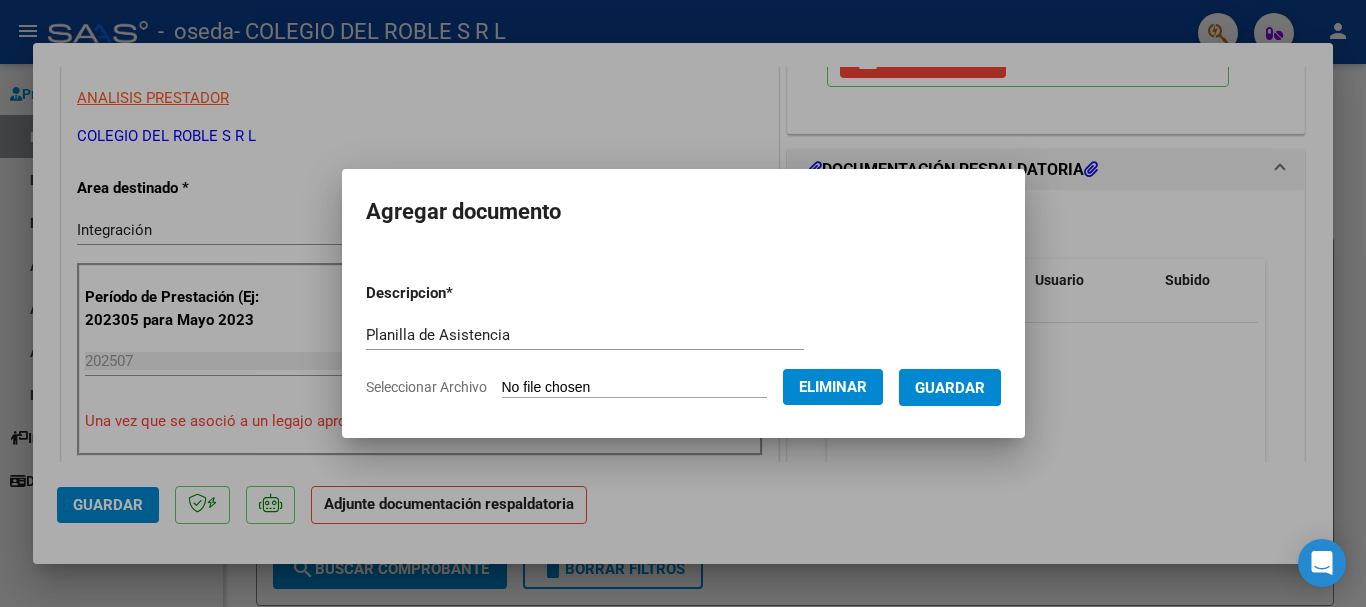 click on "Guardar" at bounding box center [950, 388] 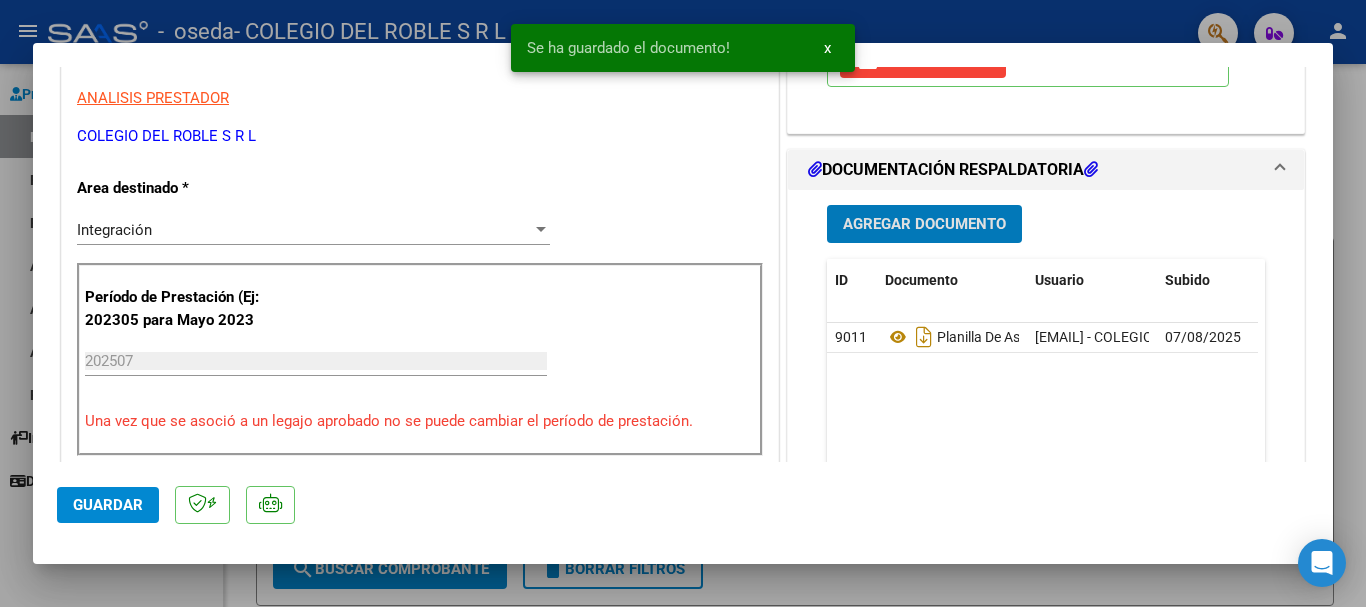 click on "Guardar" 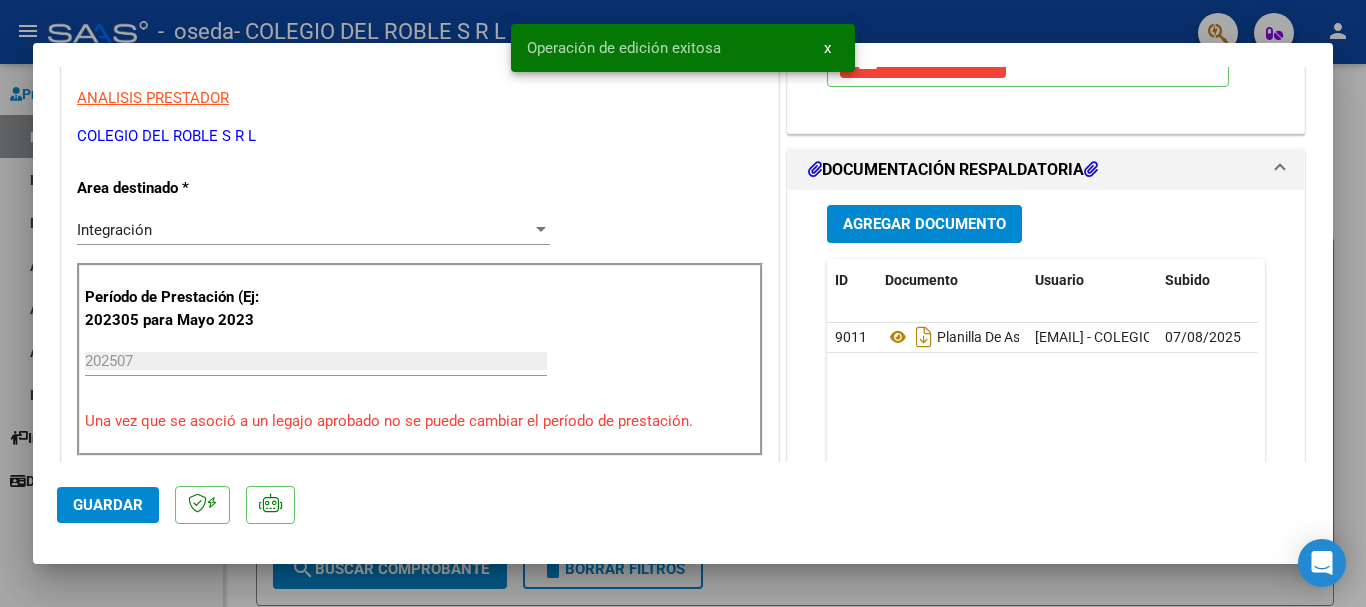 type 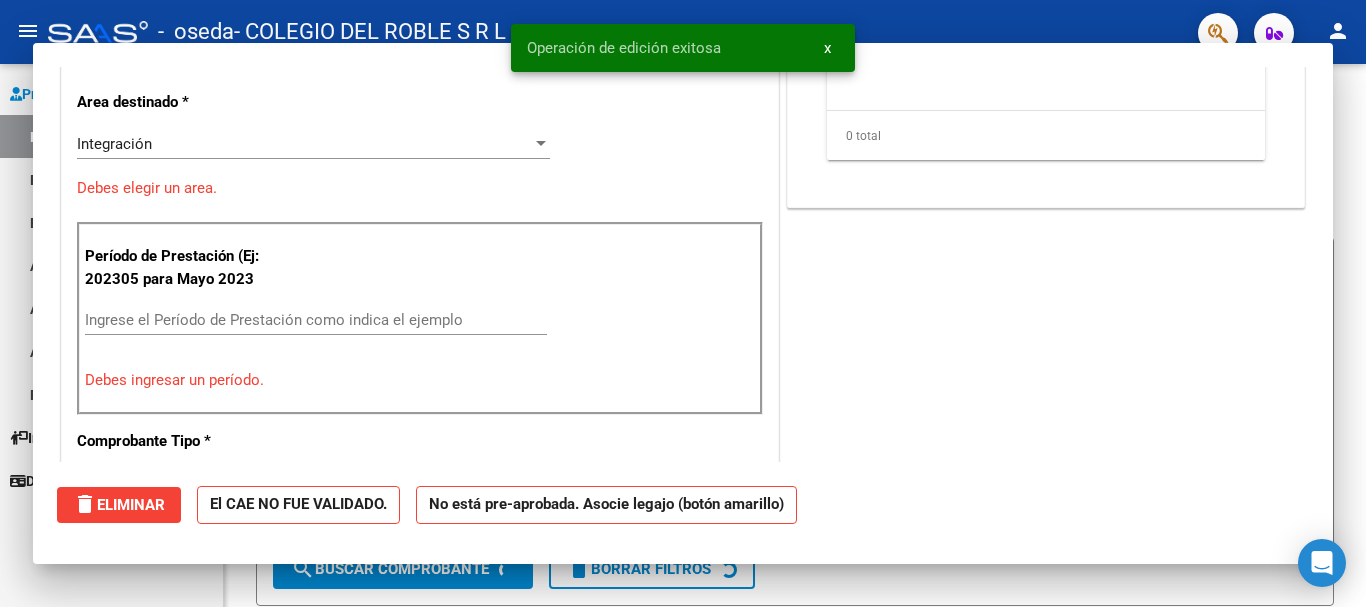 scroll, scrollTop: 339, scrollLeft: 0, axis: vertical 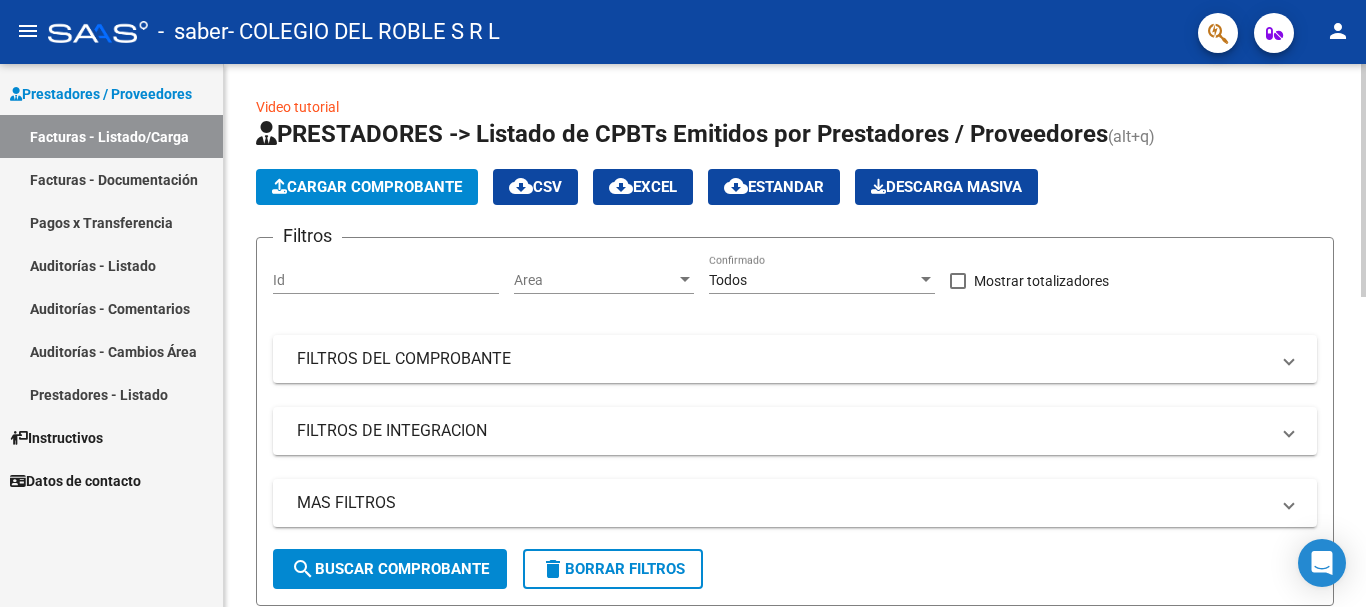 click on "Cargar Comprobante" 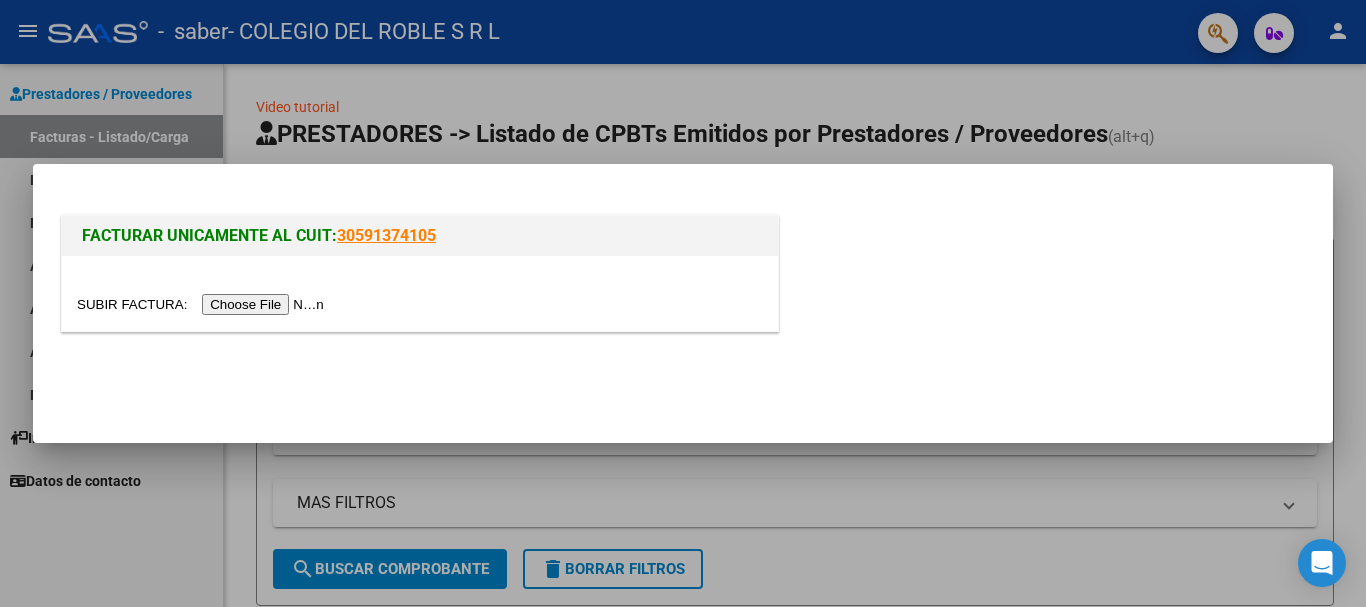click at bounding box center (203, 304) 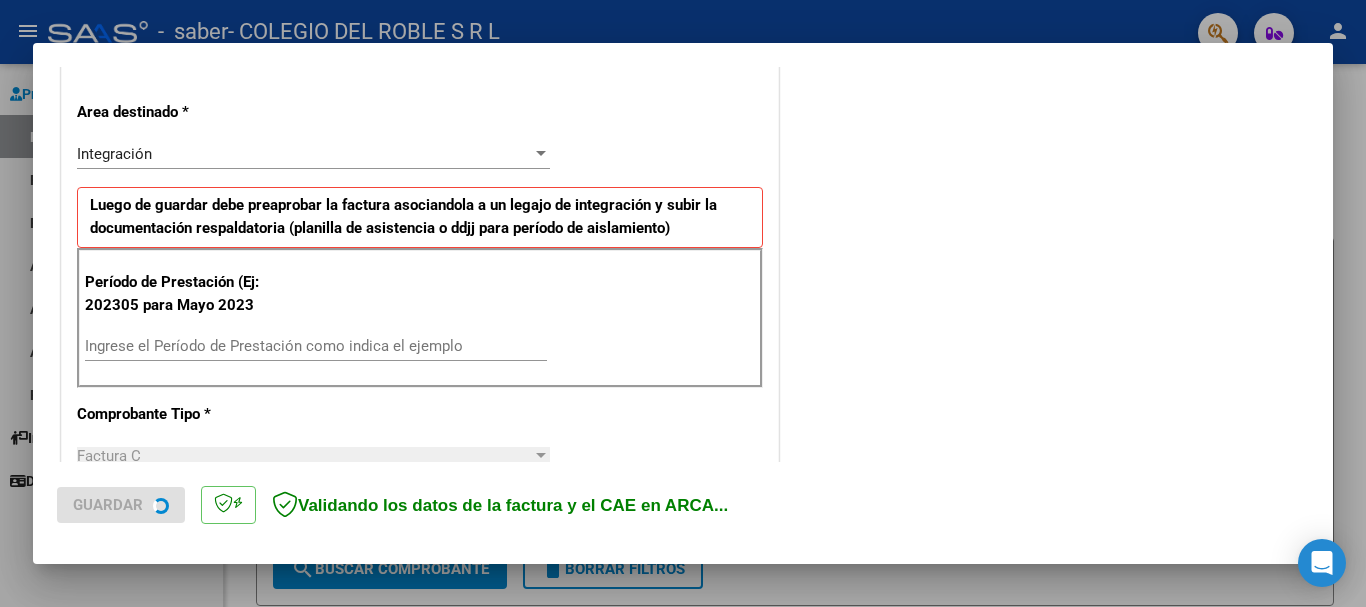 scroll, scrollTop: 500, scrollLeft: 0, axis: vertical 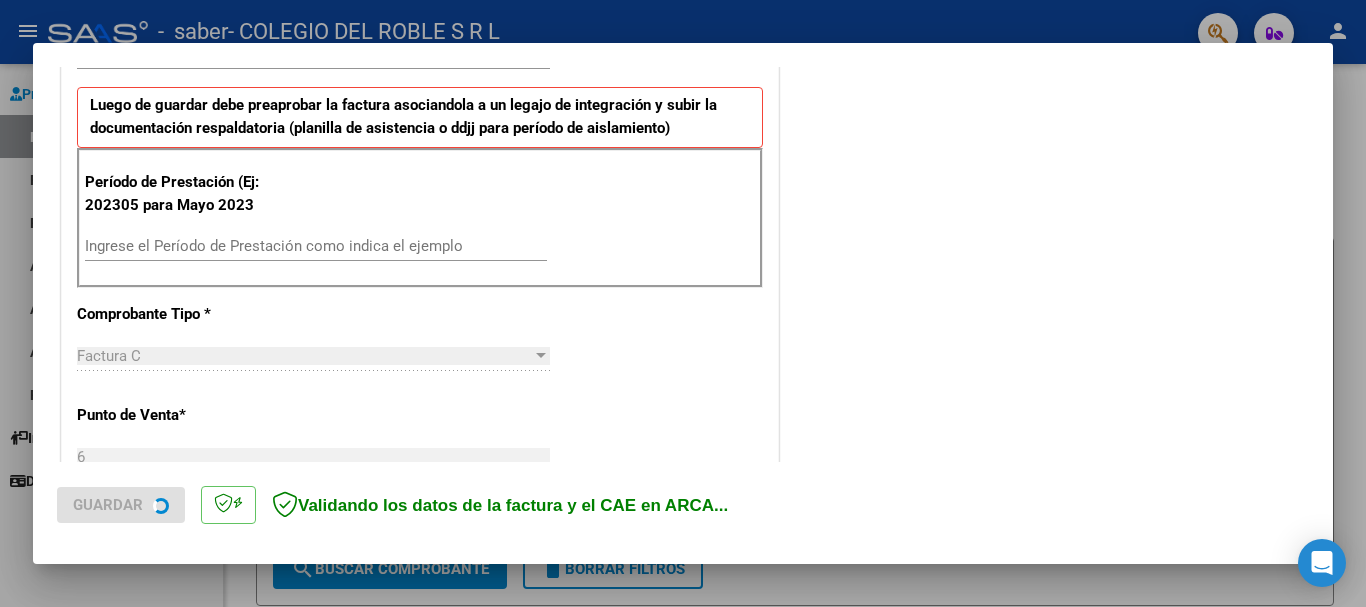 click on "Ingrese el Período de Prestación como indica el ejemplo" at bounding box center [316, 246] 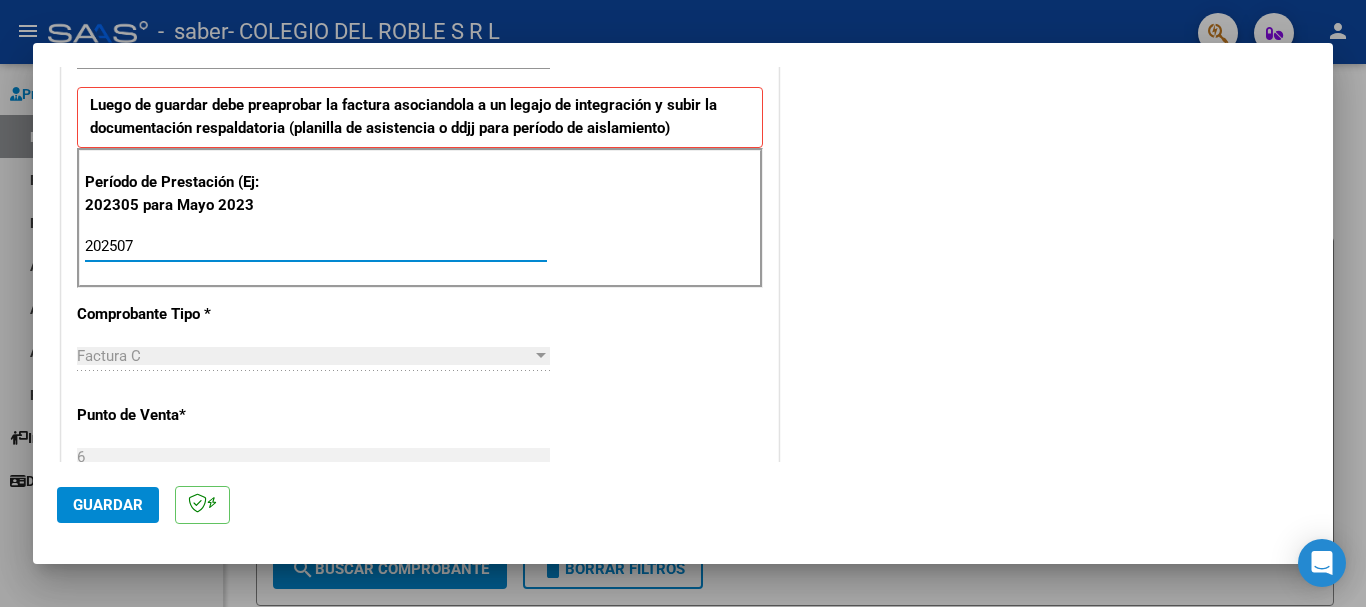 scroll, scrollTop: 600, scrollLeft: 0, axis: vertical 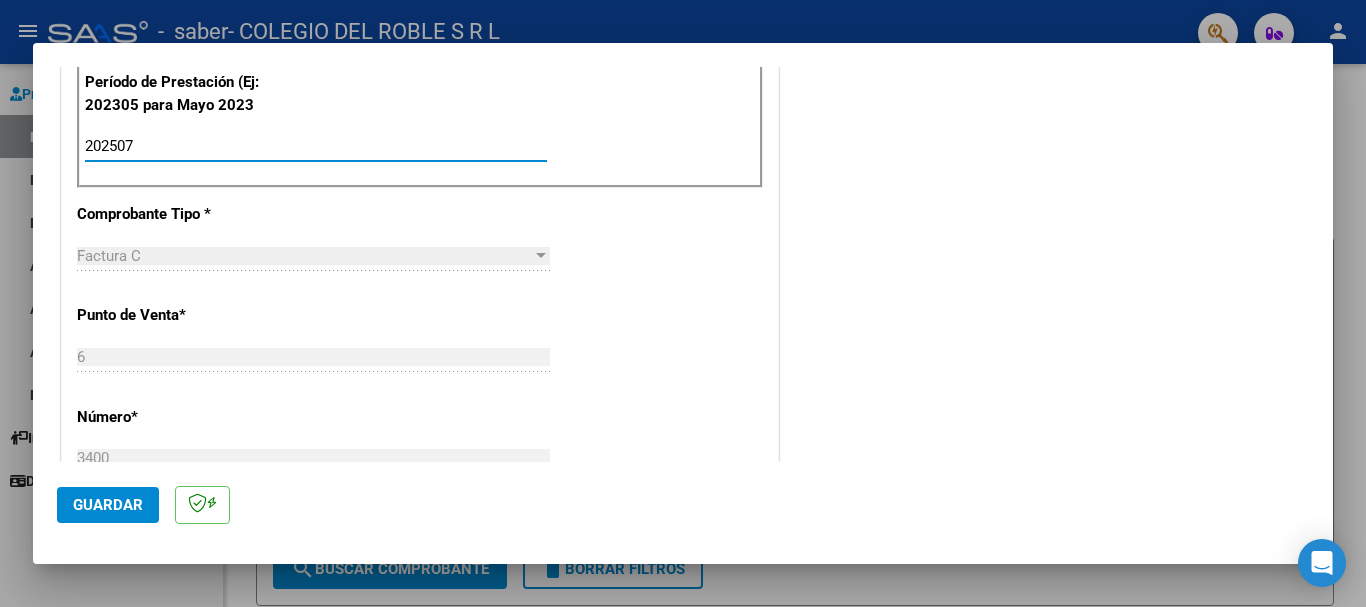 type on "202507" 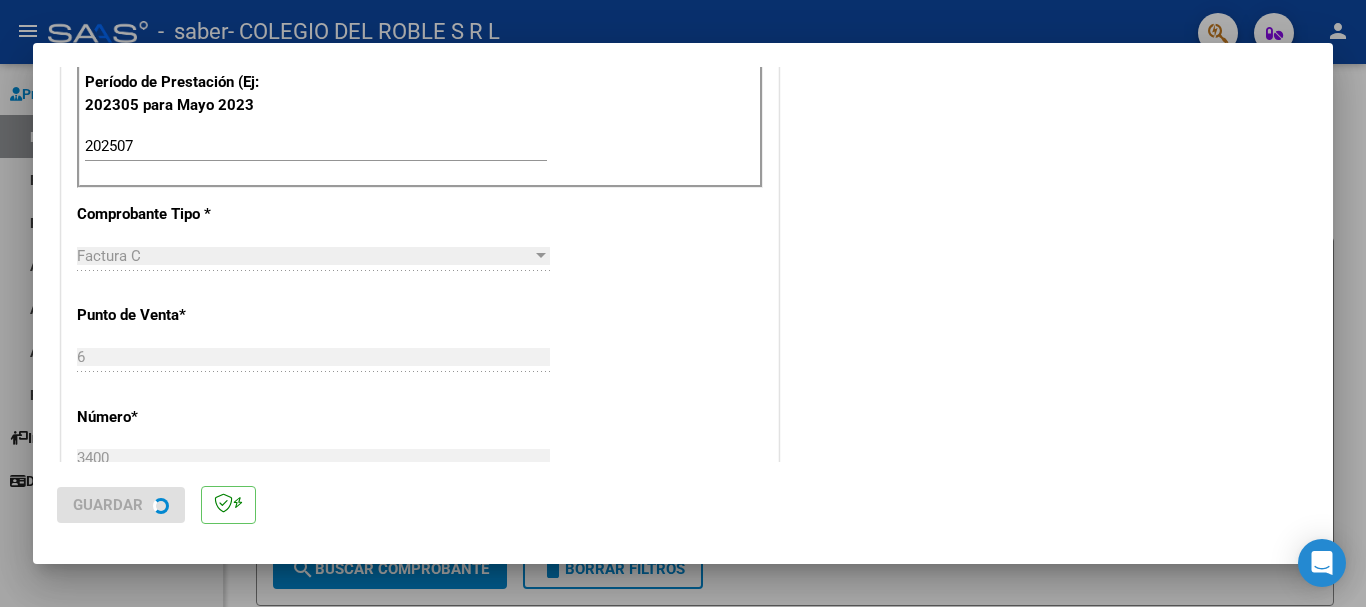 scroll, scrollTop: 0, scrollLeft: 0, axis: both 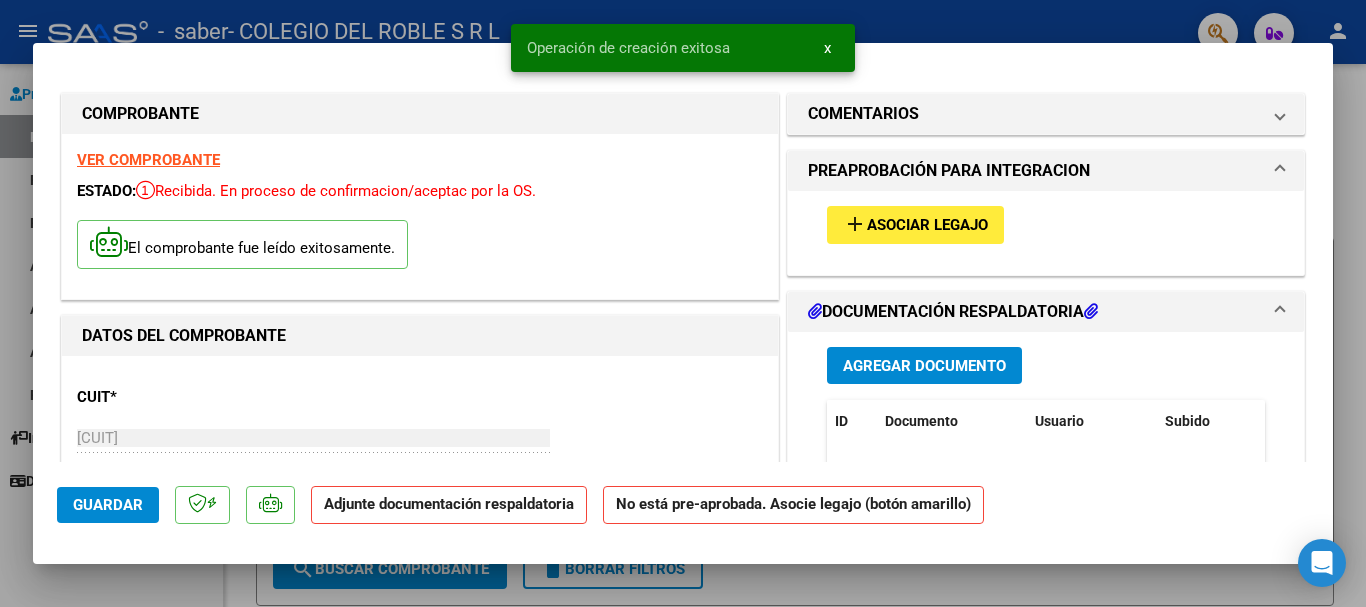 click on "Asociar Legajo" at bounding box center [927, 226] 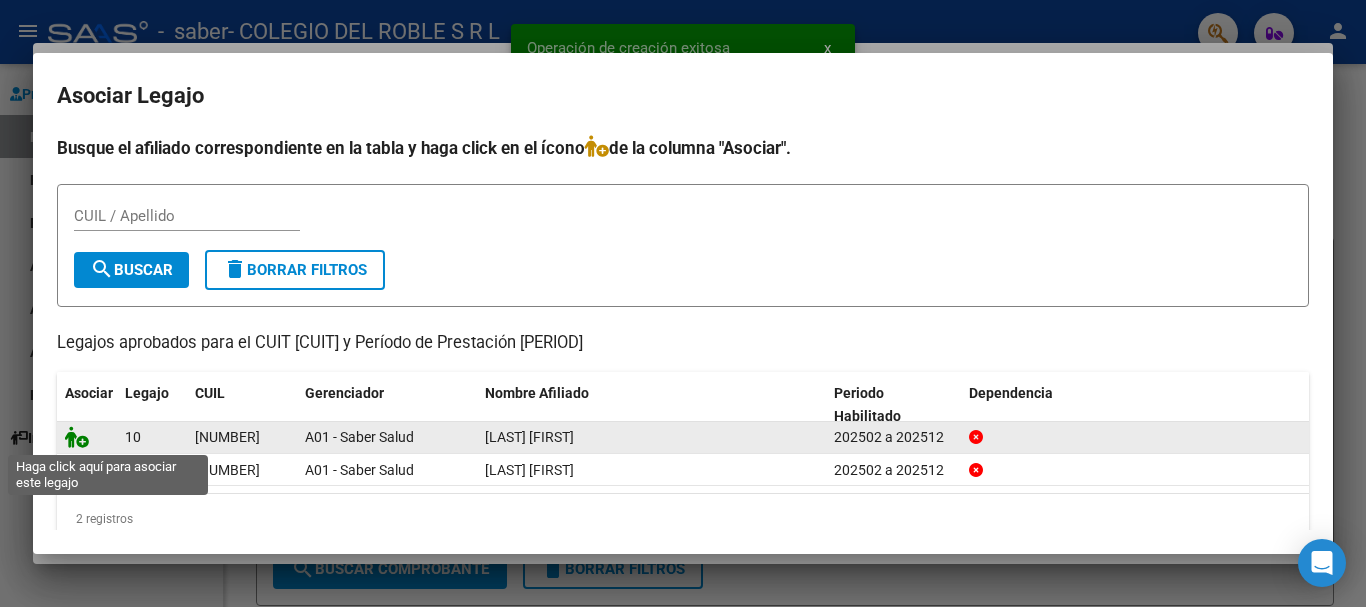 click 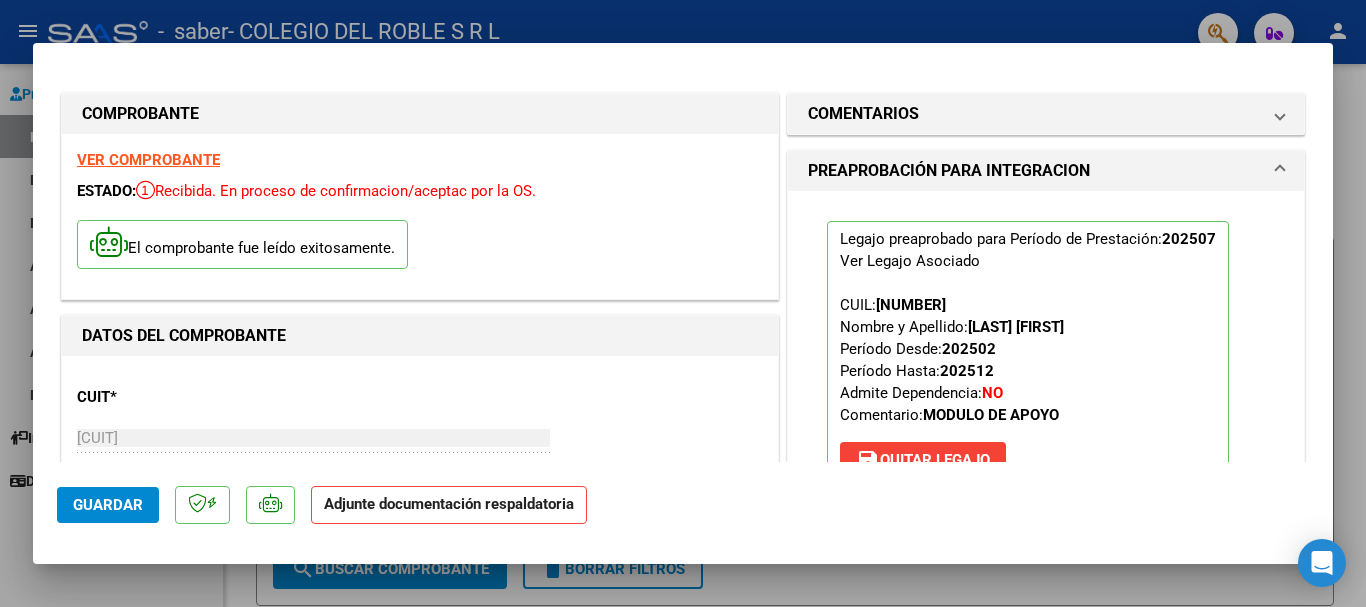 scroll, scrollTop: 300, scrollLeft: 0, axis: vertical 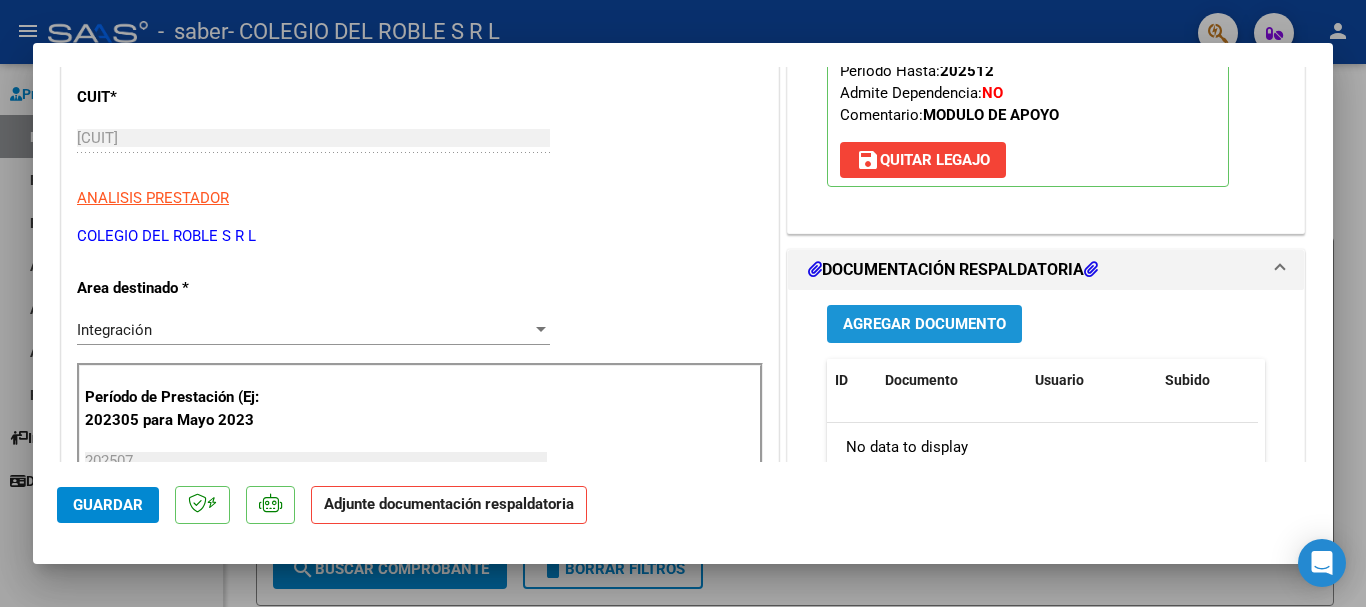 click on "Agregar Documento" at bounding box center [924, 325] 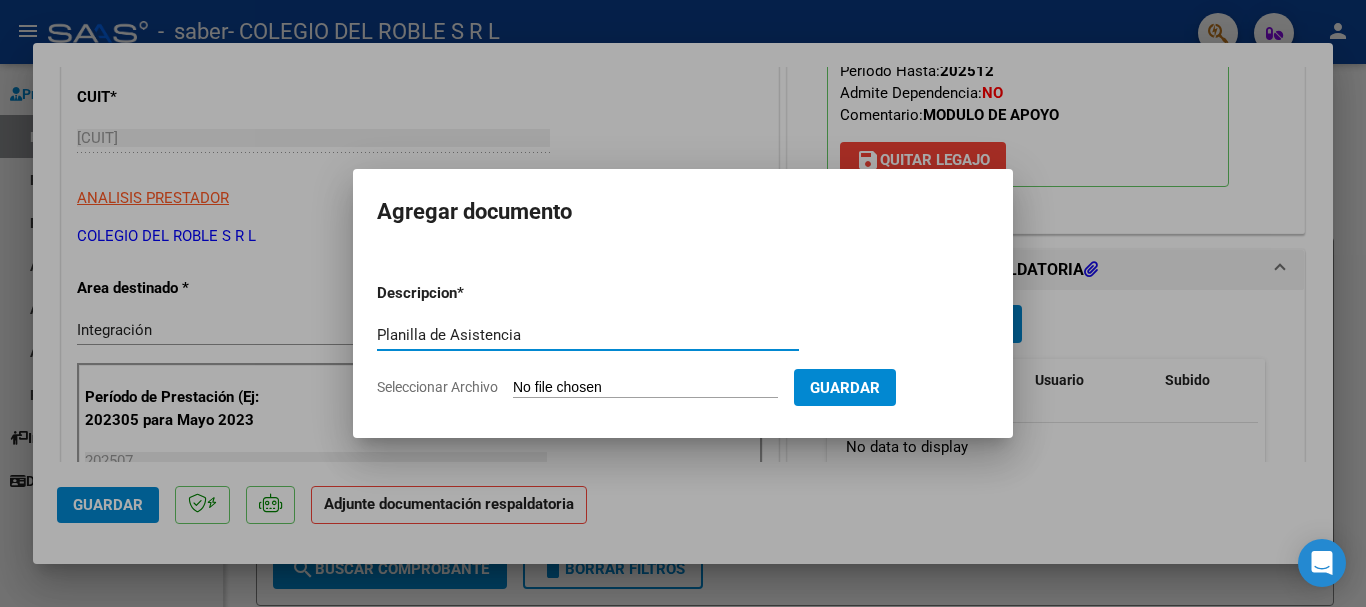 type on "Planilla de Asistencia" 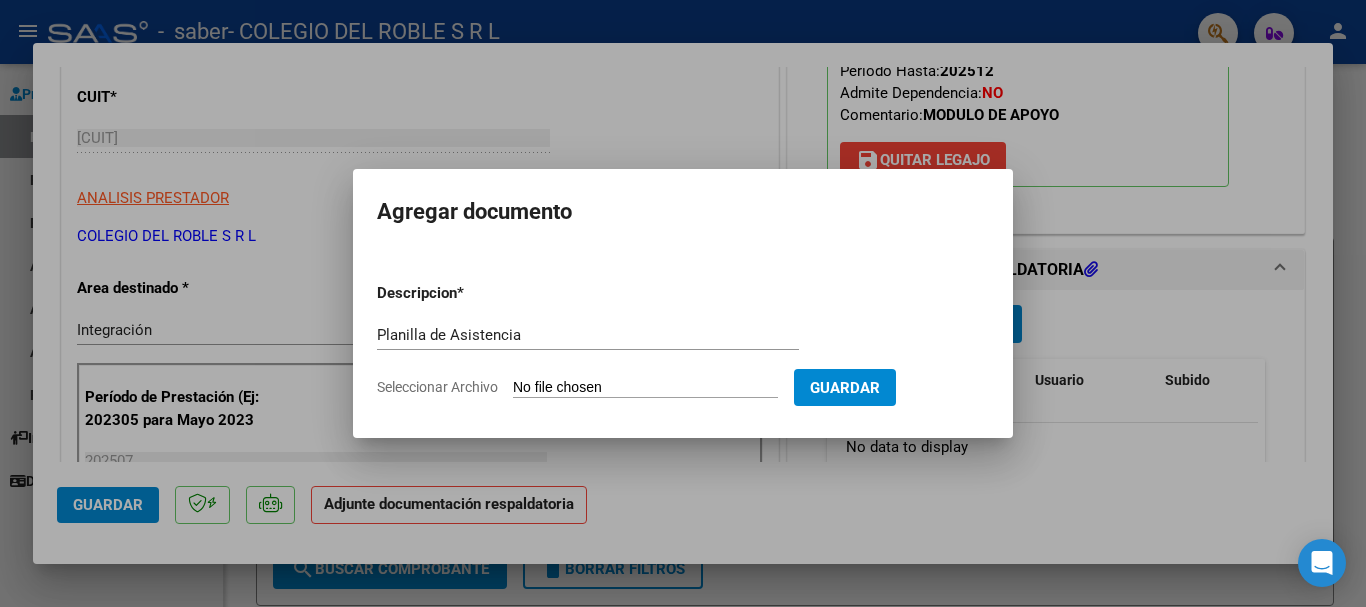 click on "Seleccionar Archivo" at bounding box center (645, 388) 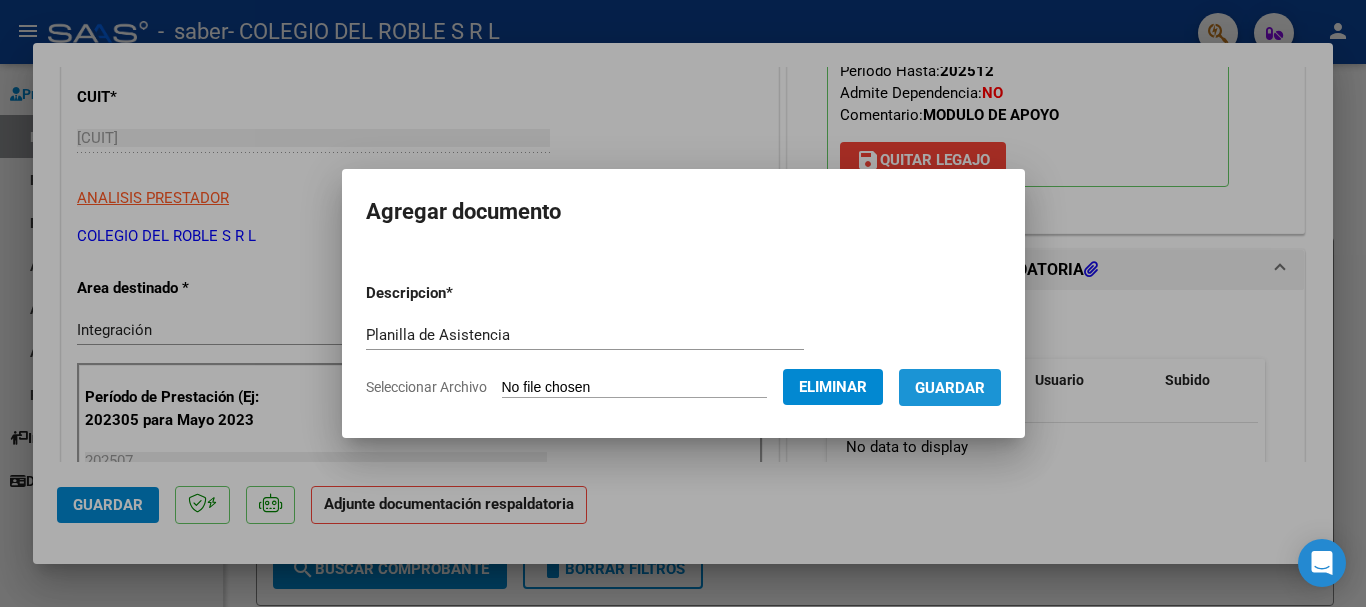 click on "Guardar" at bounding box center [950, 388] 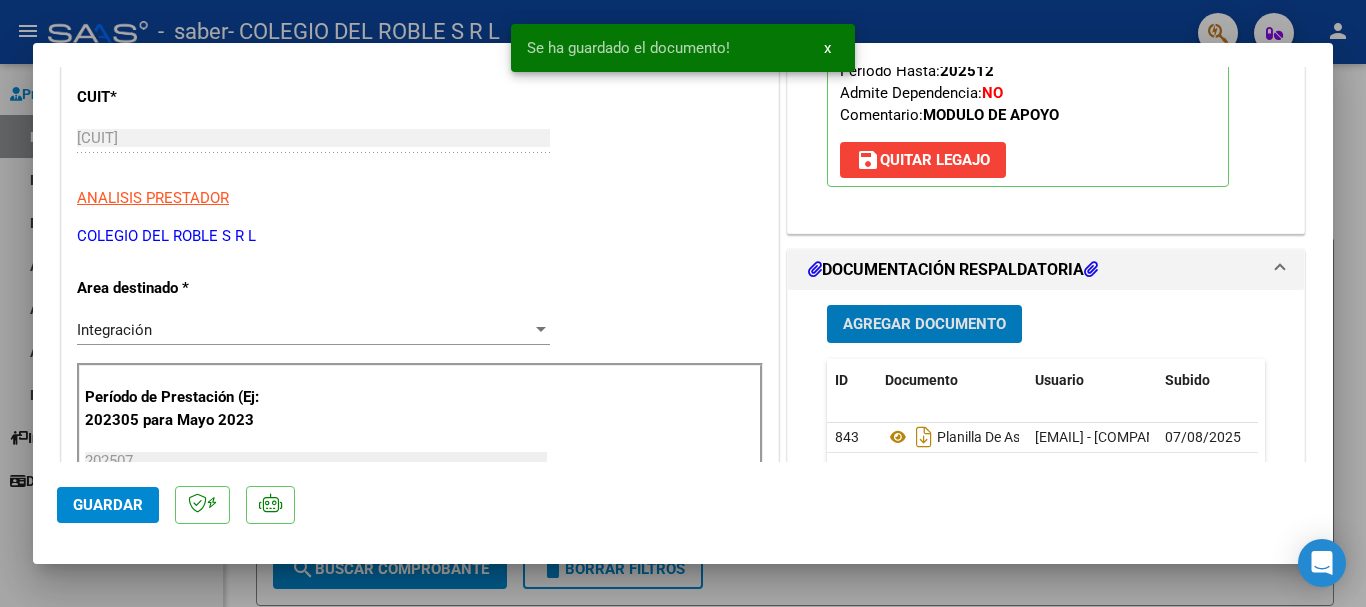 scroll, scrollTop: 600, scrollLeft: 0, axis: vertical 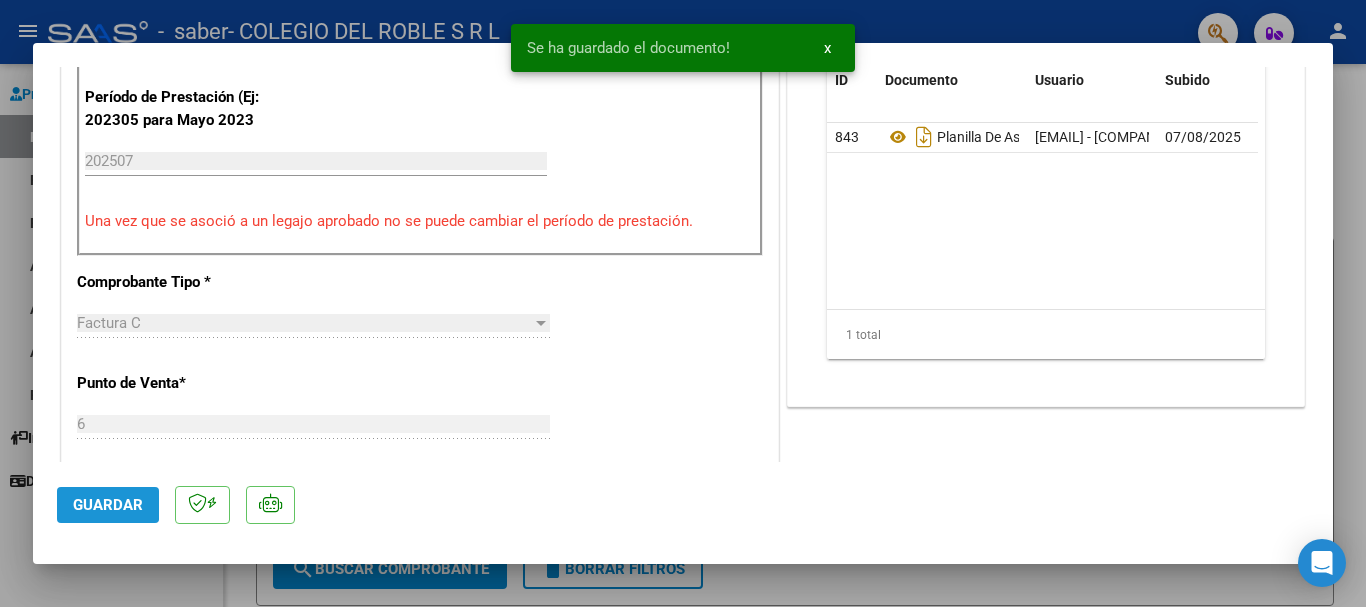 click on "Guardar" 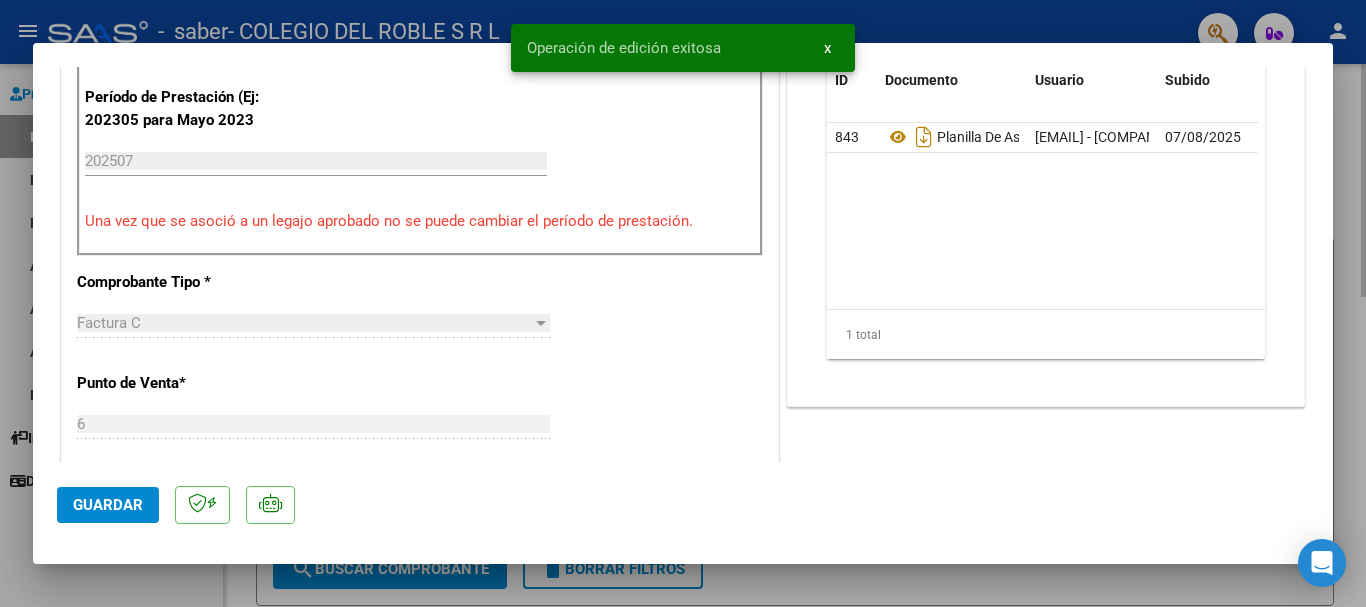 type 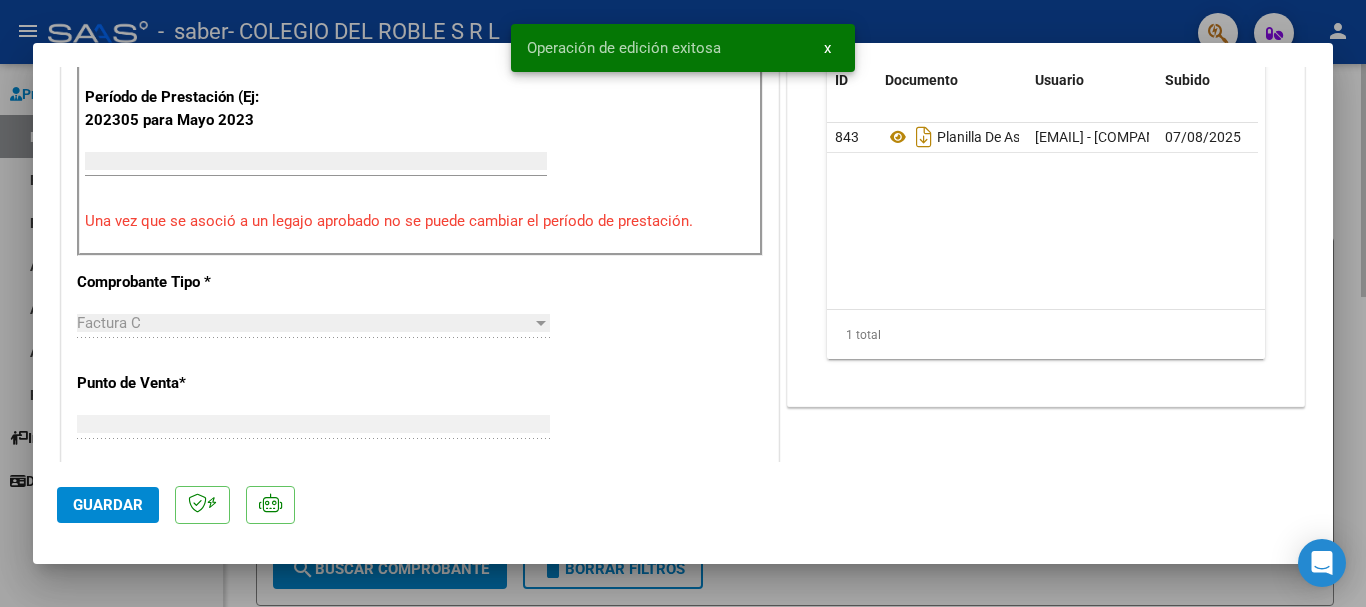 scroll, scrollTop: 0, scrollLeft: 0, axis: both 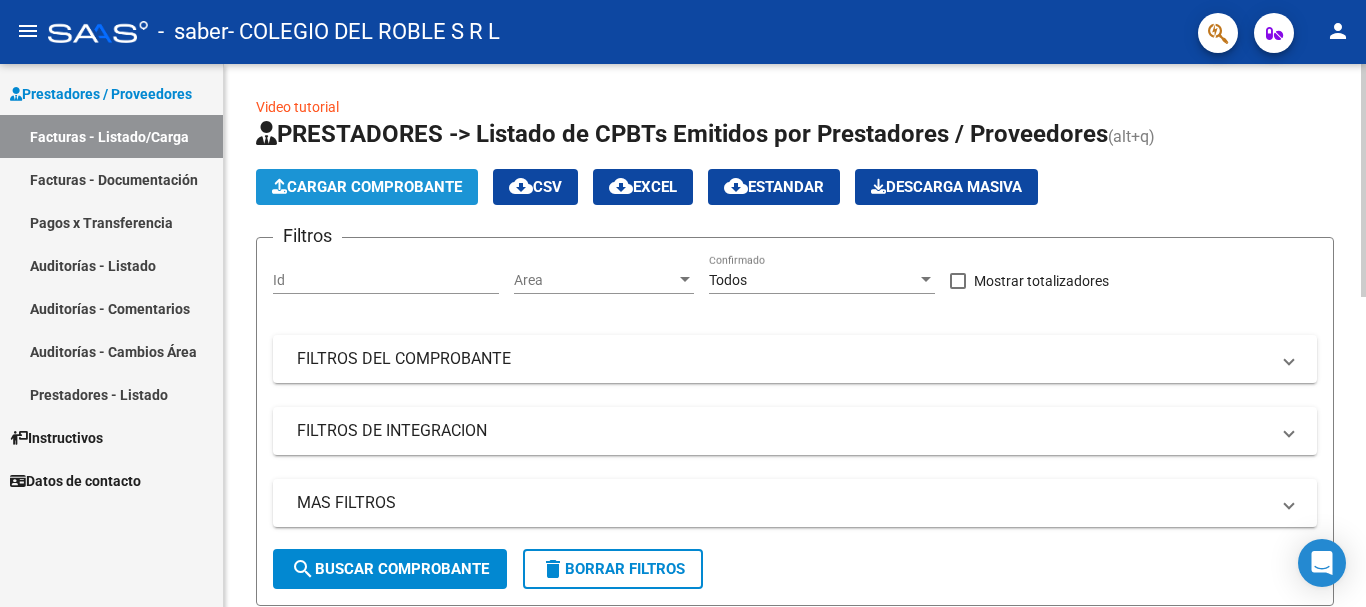 click on "Cargar Comprobante" 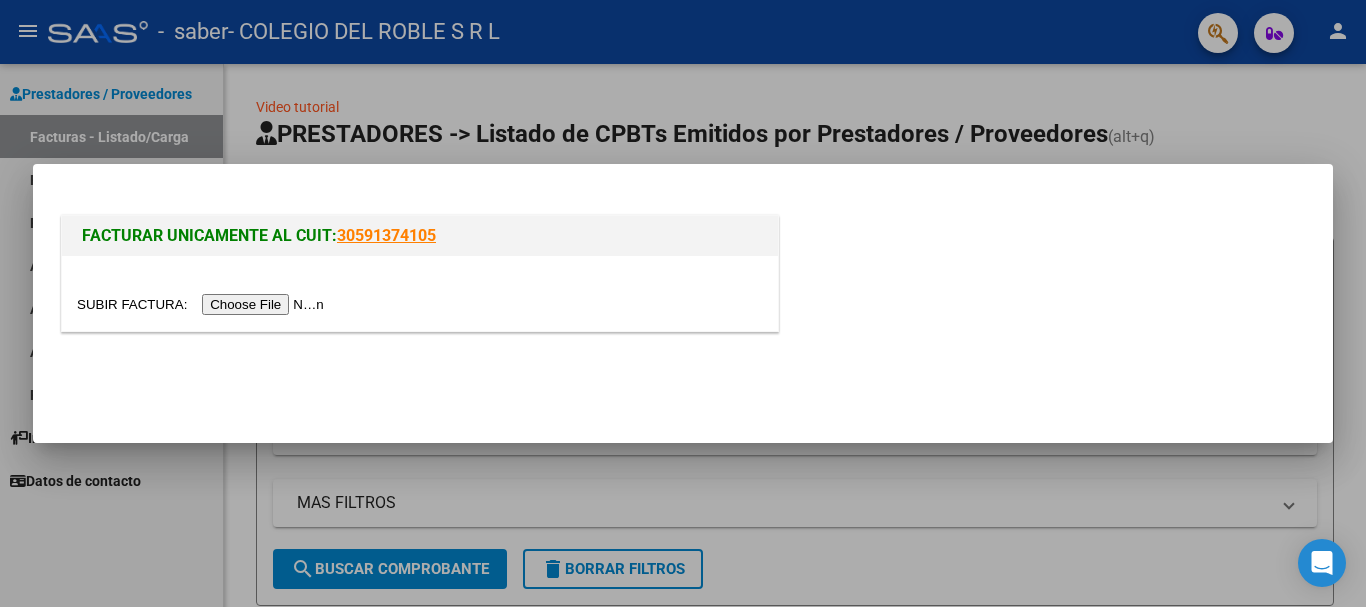 click at bounding box center (203, 304) 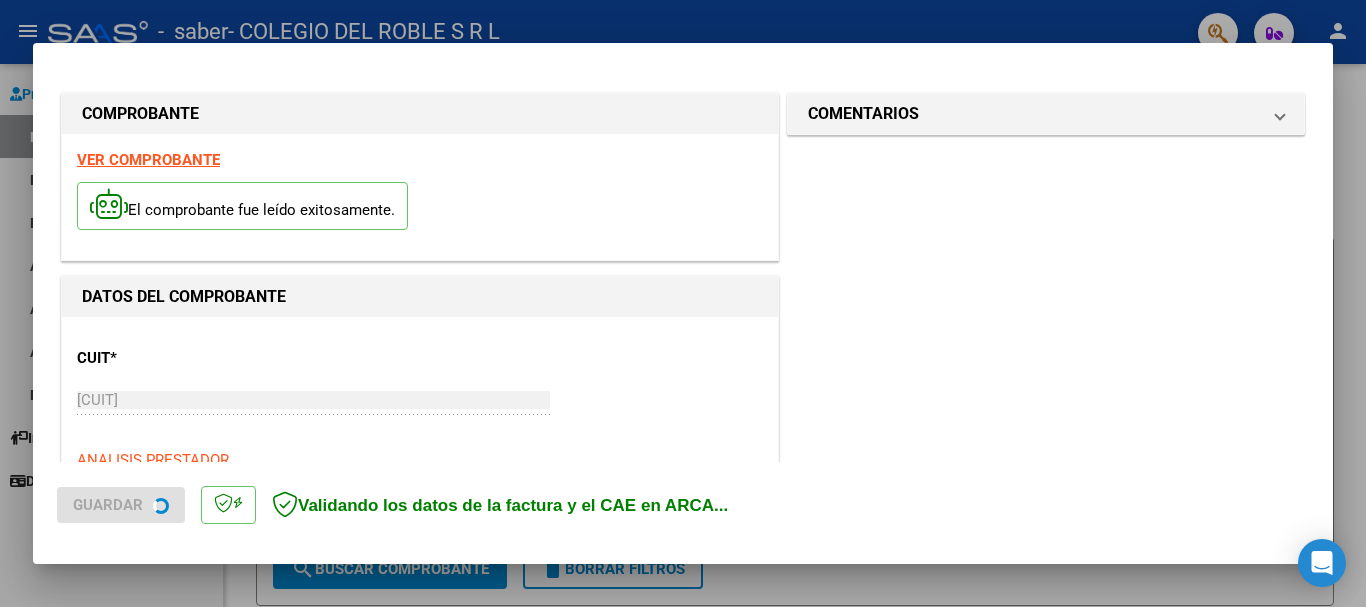 scroll, scrollTop: 400, scrollLeft: 0, axis: vertical 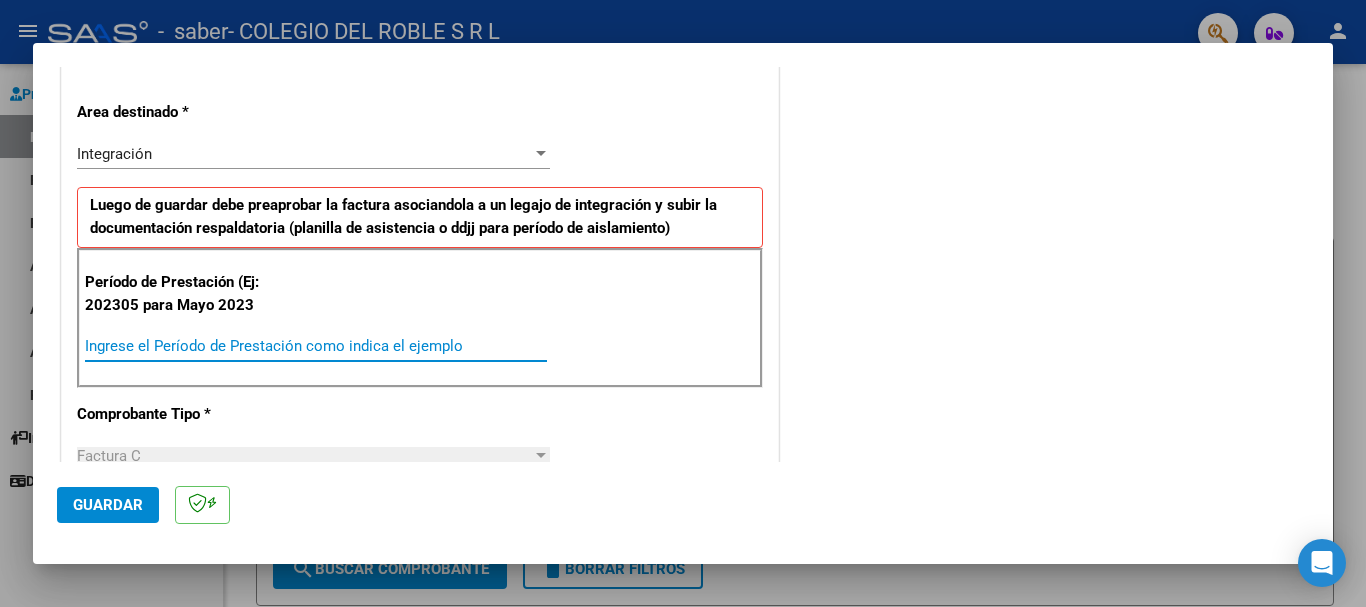click on "Ingrese el Período de Prestación como indica el ejemplo" at bounding box center [316, 346] 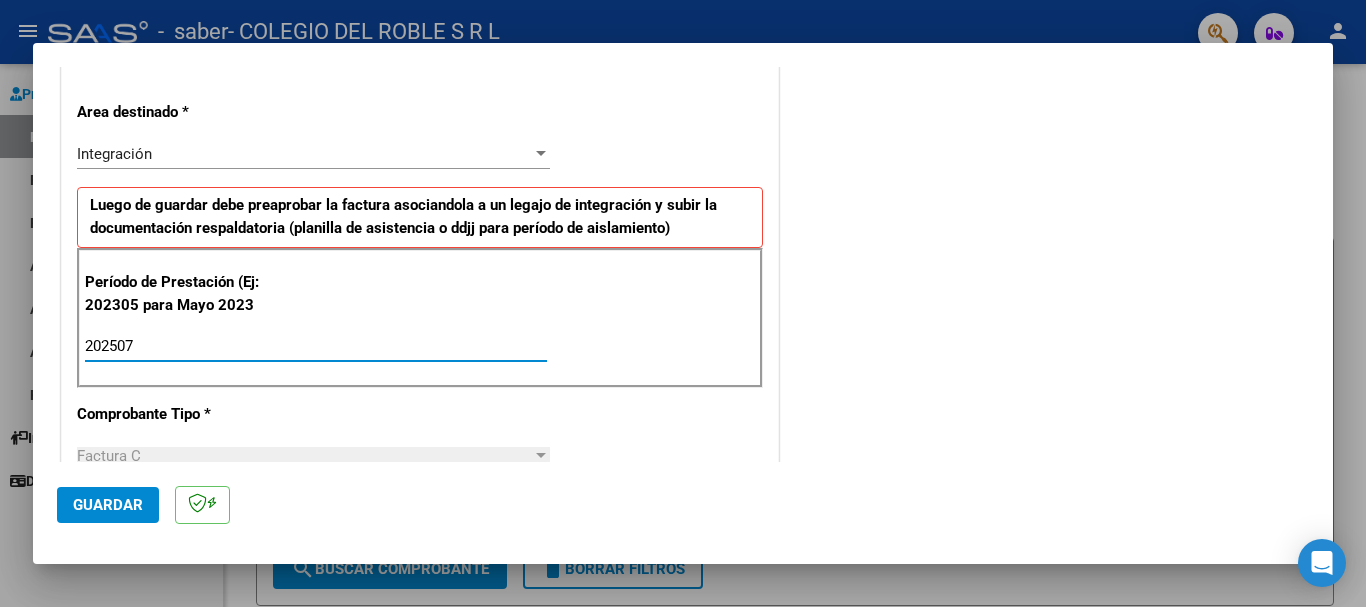 type on "202507" 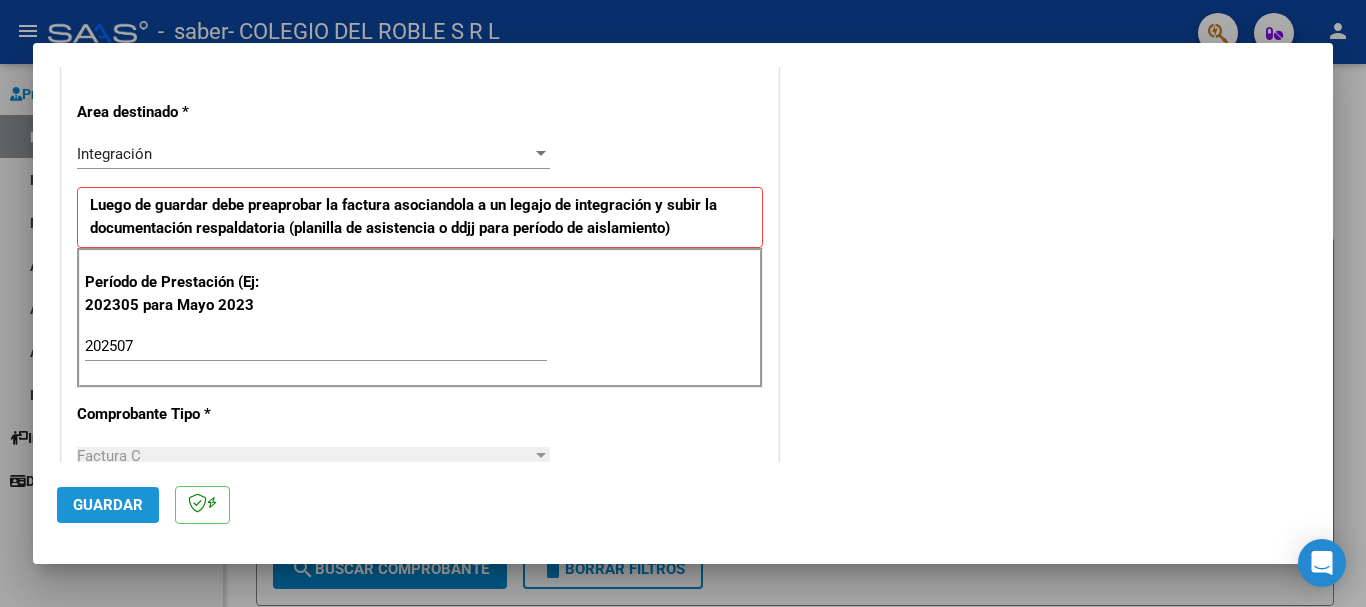 click on "Guardar" 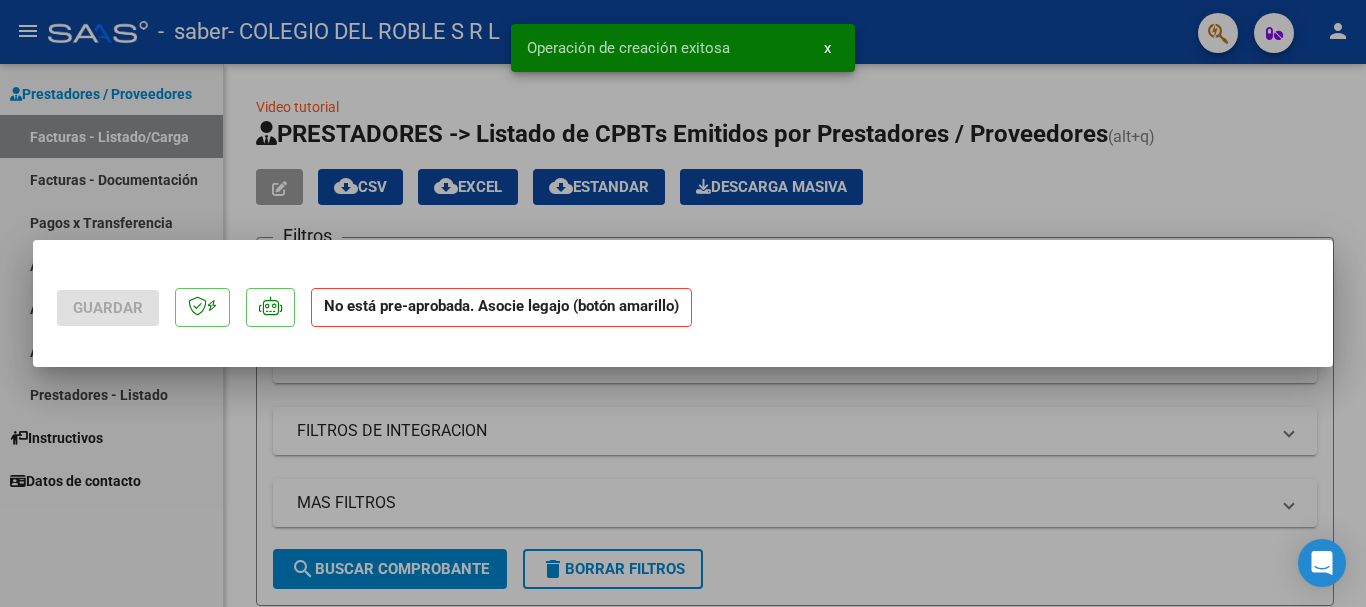 scroll, scrollTop: 0, scrollLeft: 0, axis: both 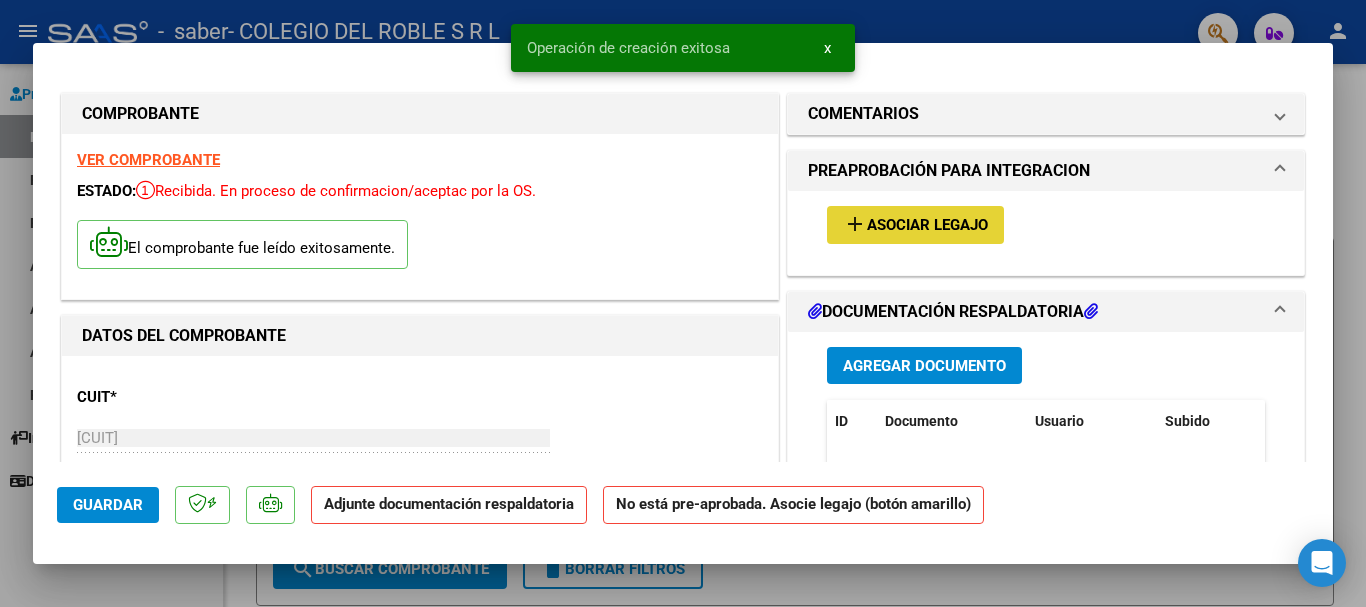 click on "Asociar Legajo" at bounding box center (927, 226) 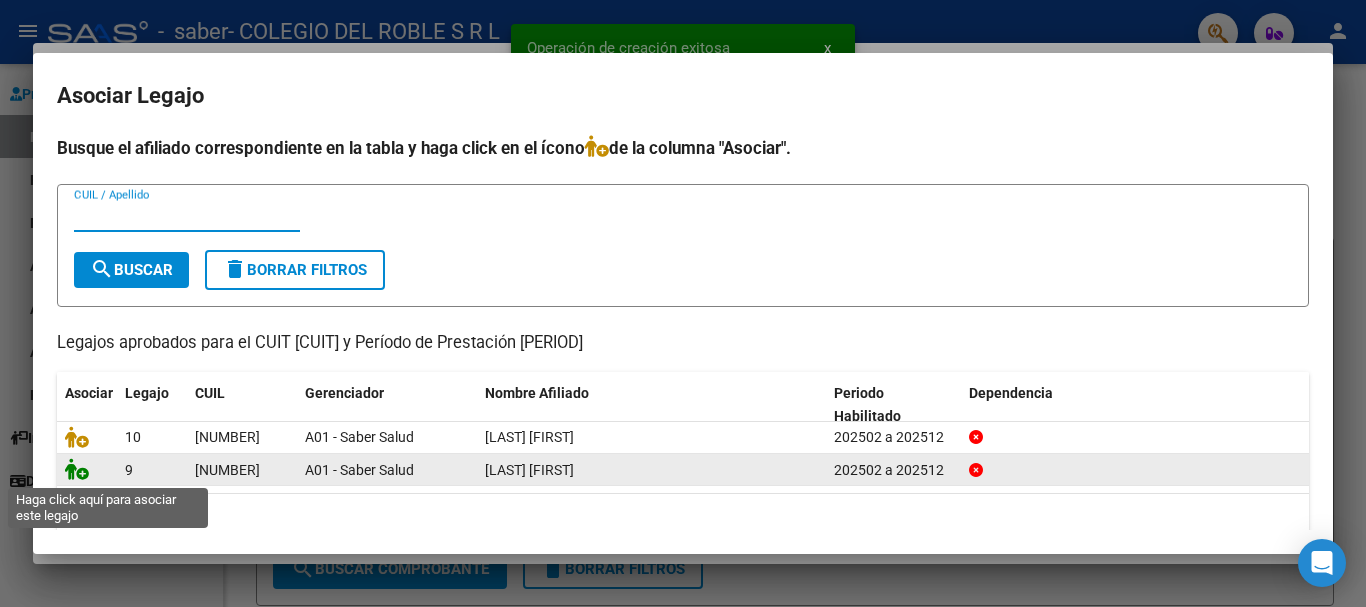 click 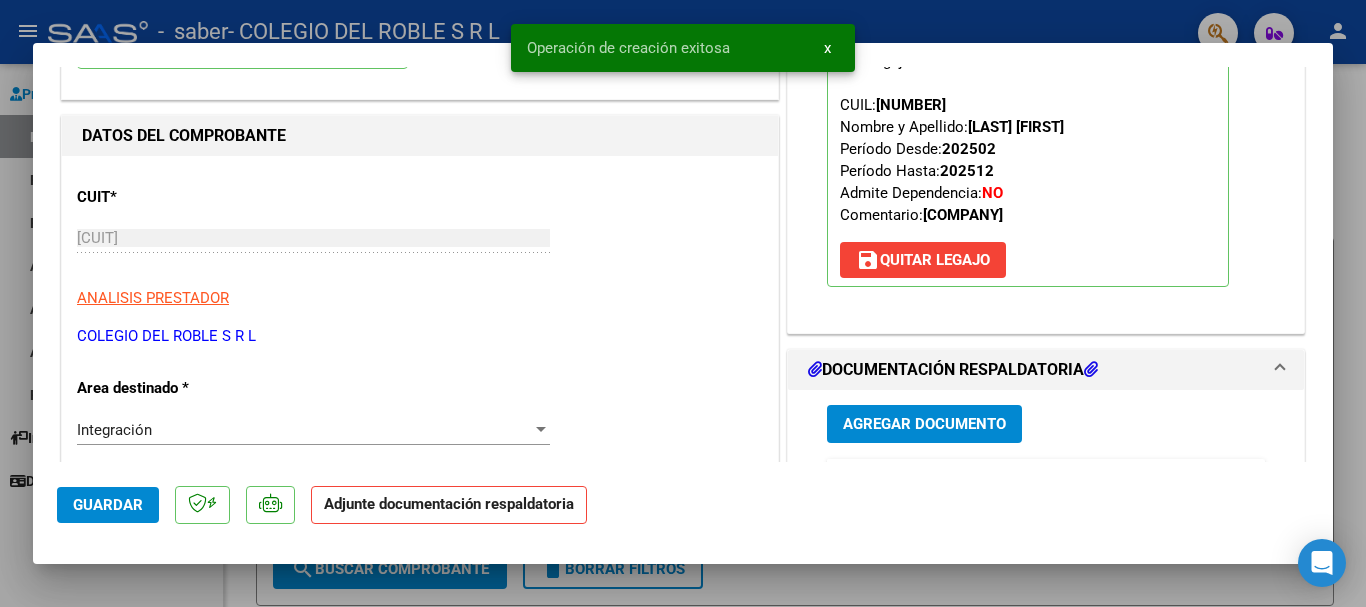 scroll, scrollTop: 300, scrollLeft: 0, axis: vertical 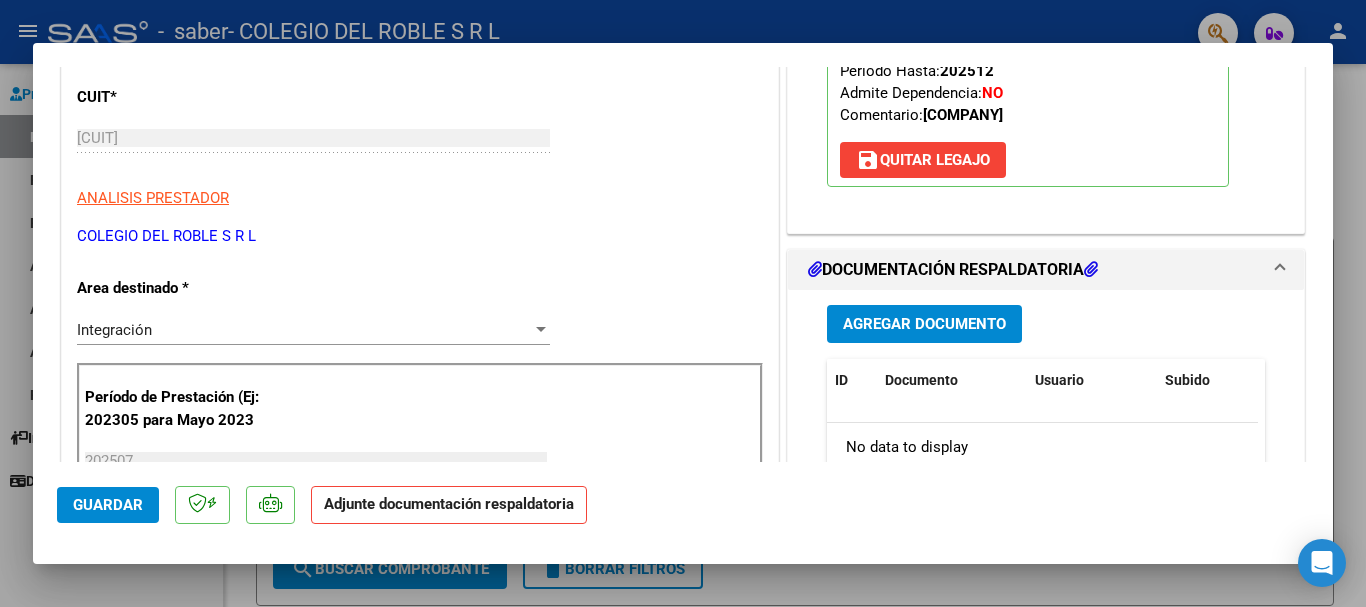 click on "Agregar Documento" at bounding box center [924, 325] 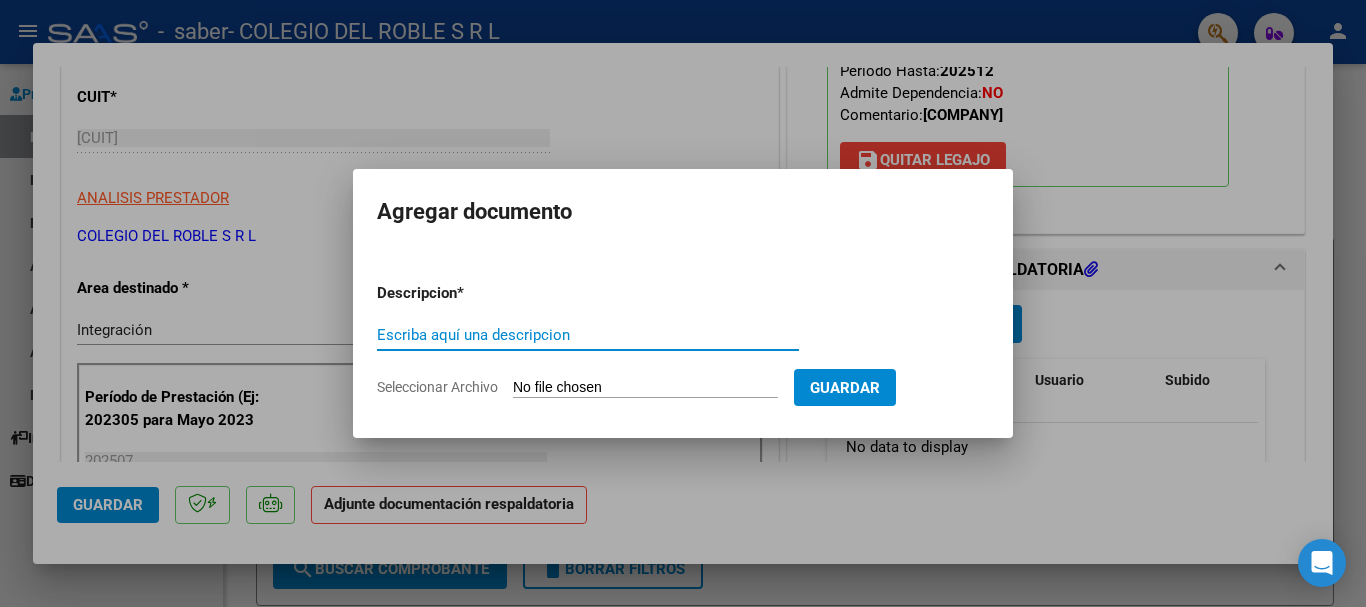 type on "O" 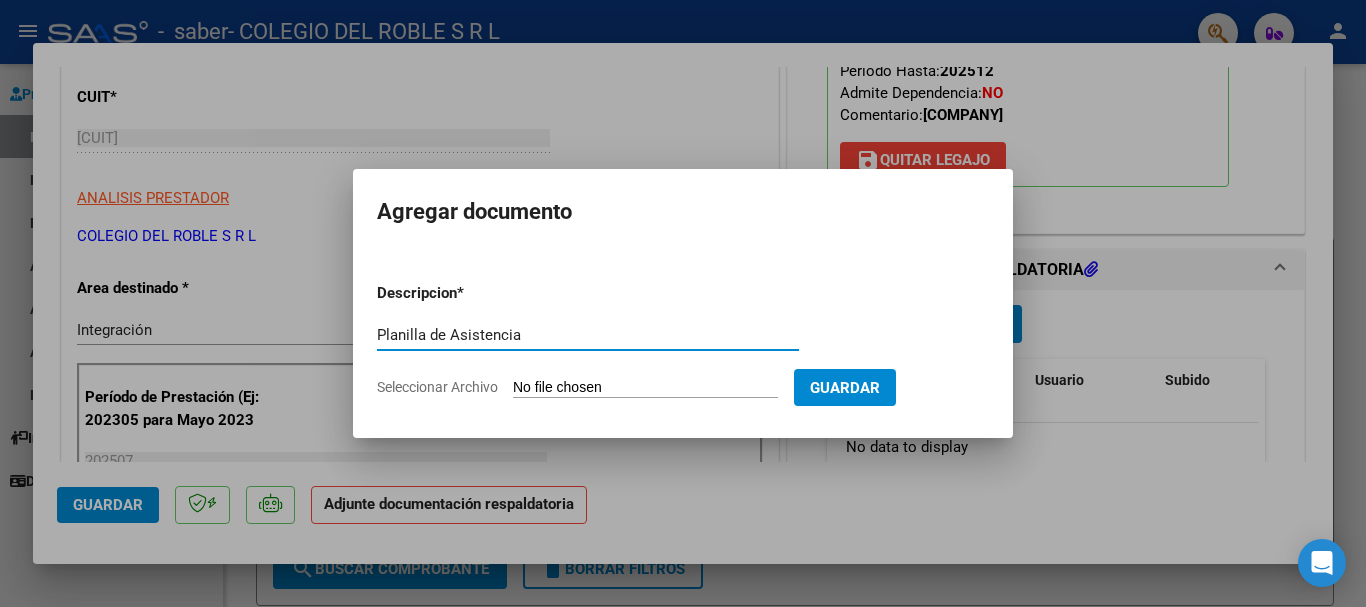 type on "Planilla de Asistencia" 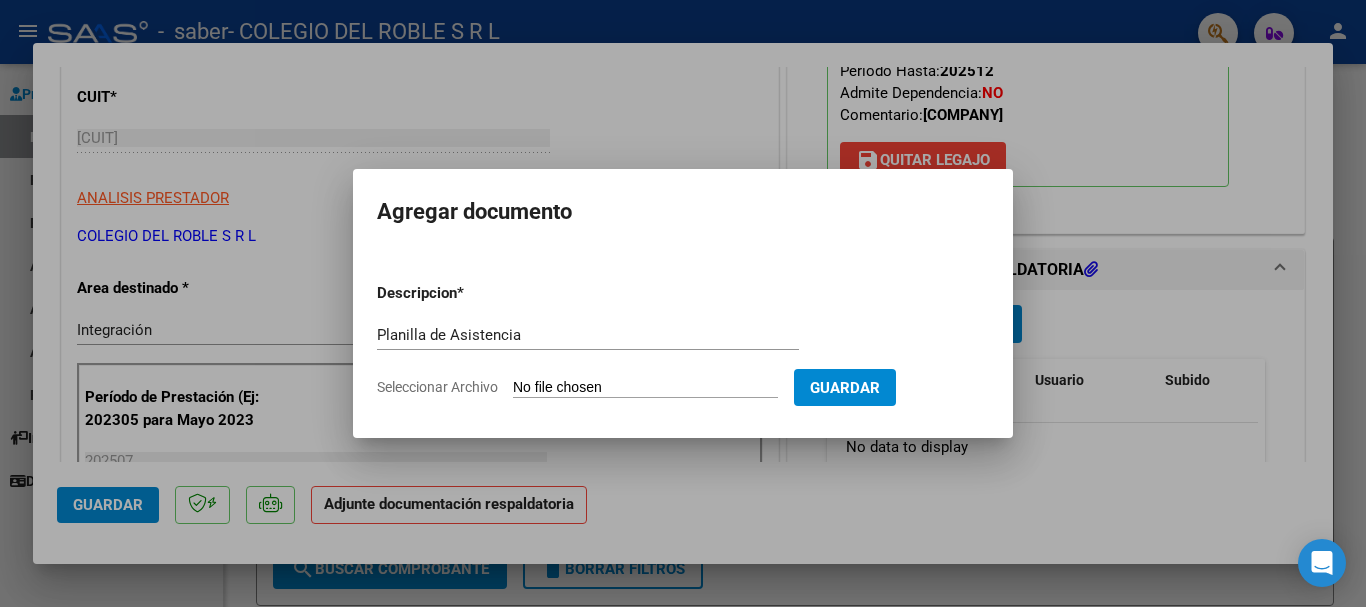 type on "C:\fakepath\[FILENAME].pdf" 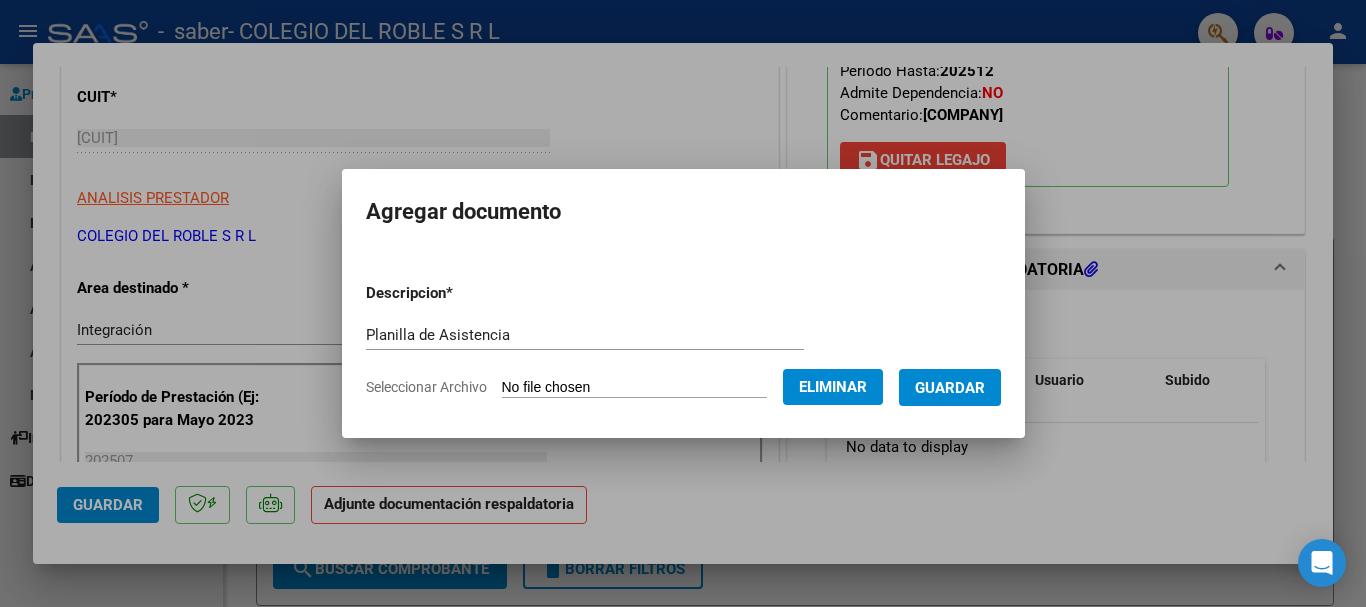 click on "Guardar" at bounding box center [950, 387] 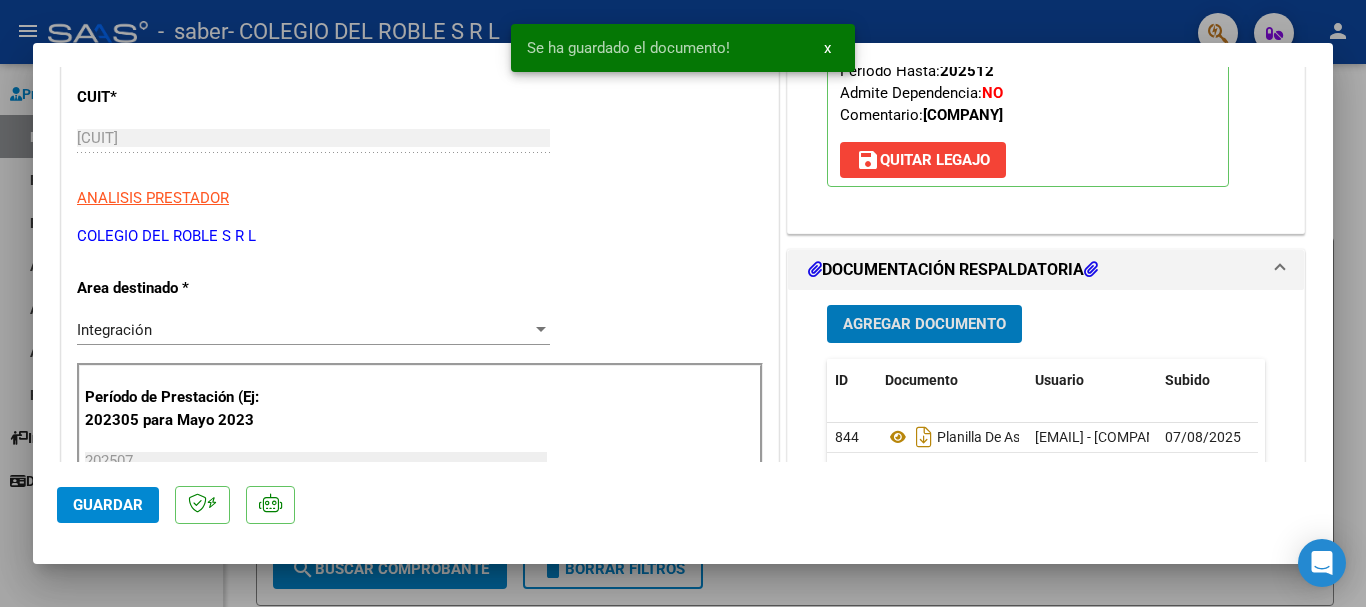 scroll, scrollTop: 800, scrollLeft: 0, axis: vertical 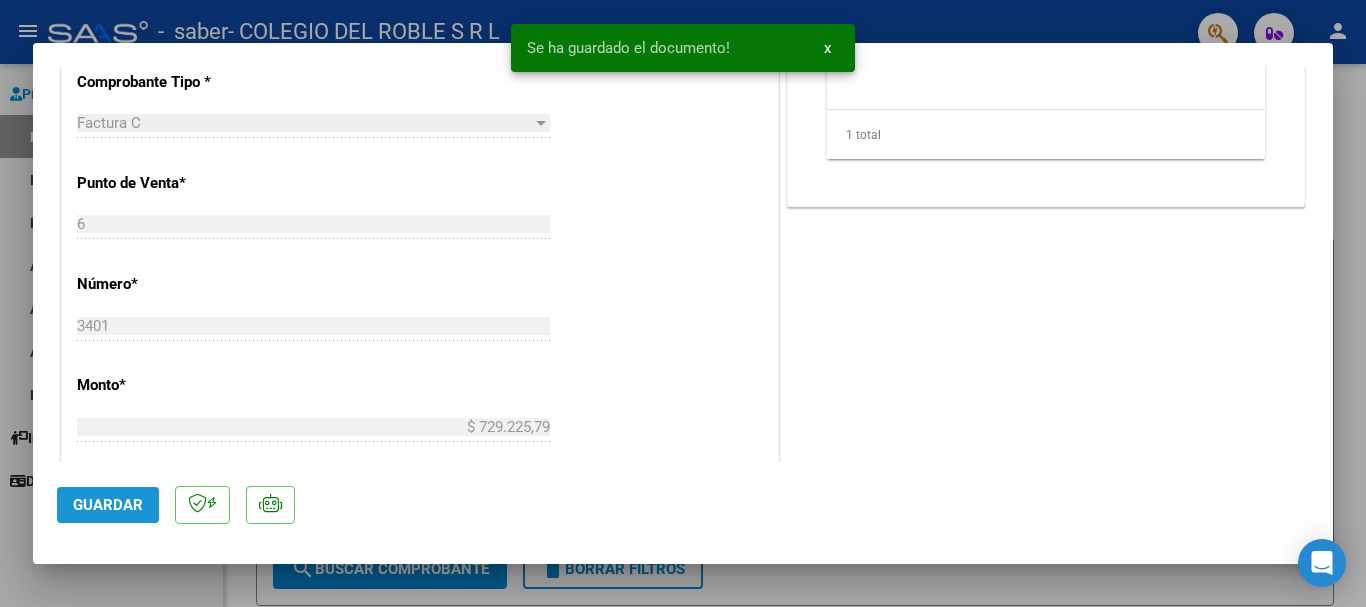 click on "Guardar" 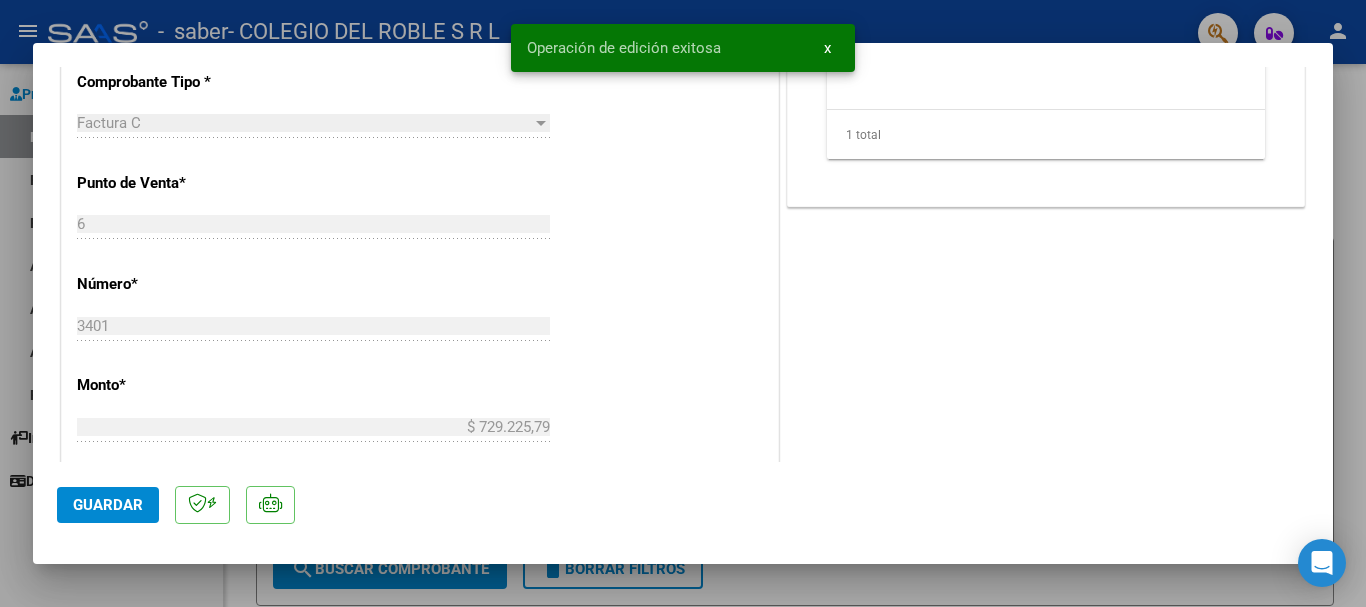 scroll, scrollTop: 300, scrollLeft: 0, axis: vertical 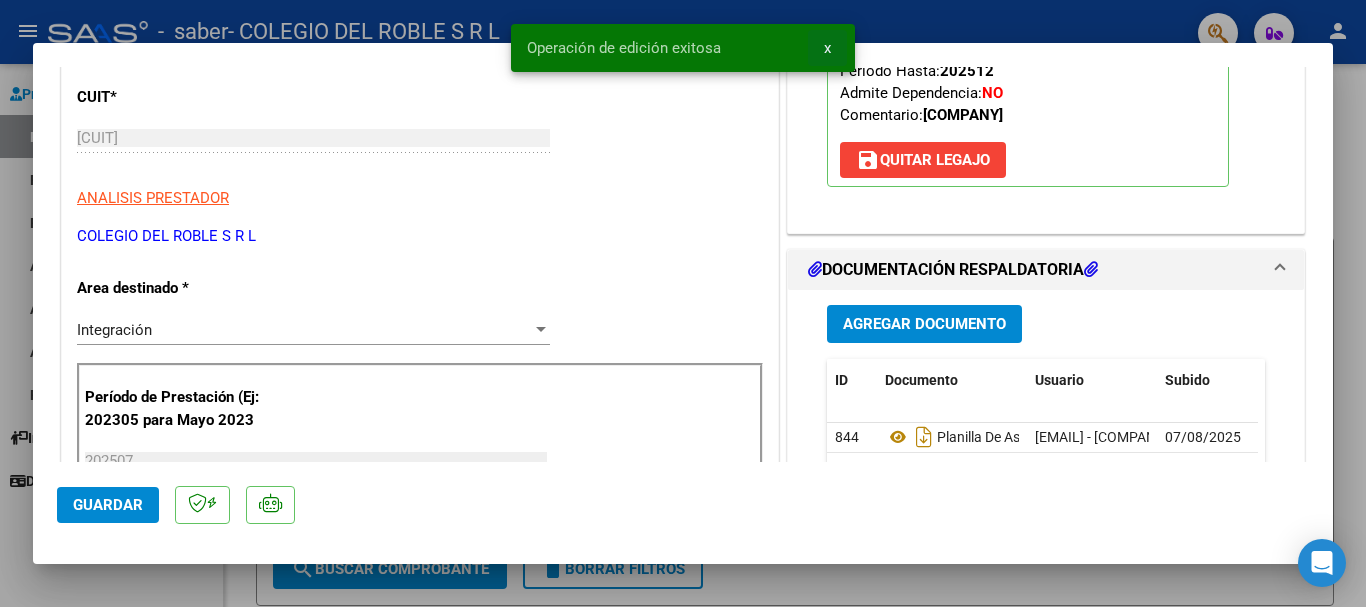 click on "x" at bounding box center (827, 48) 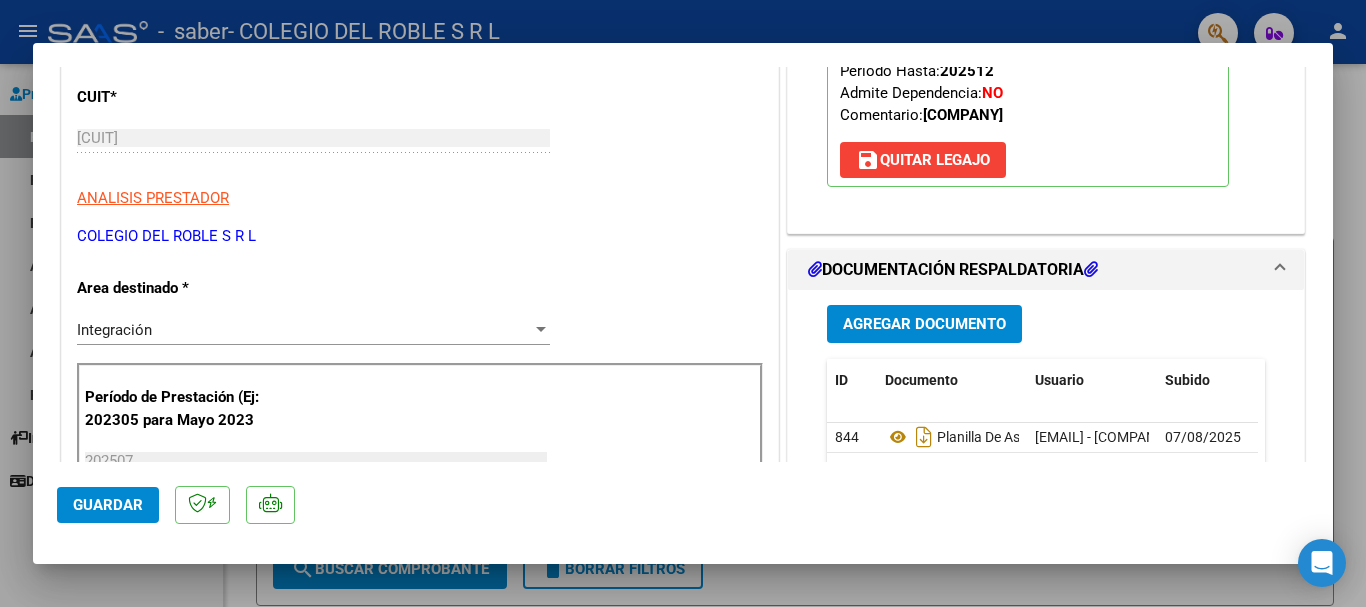 type 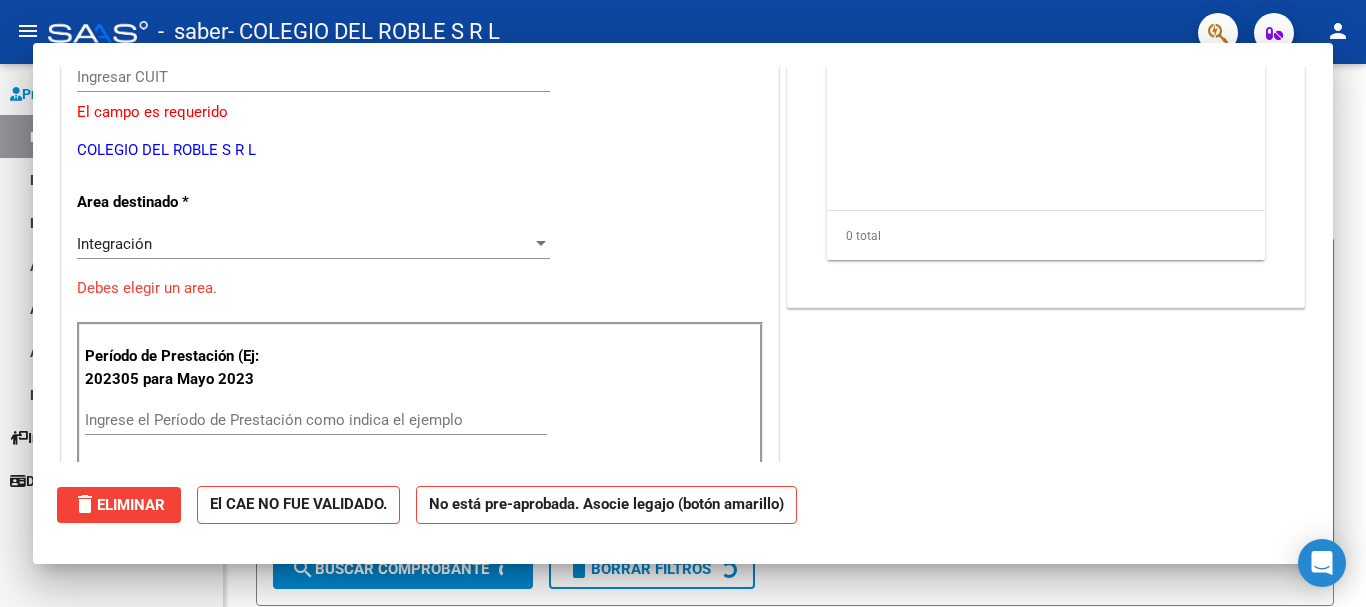 scroll, scrollTop: 239, scrollLeft: 0, axis: vertical 